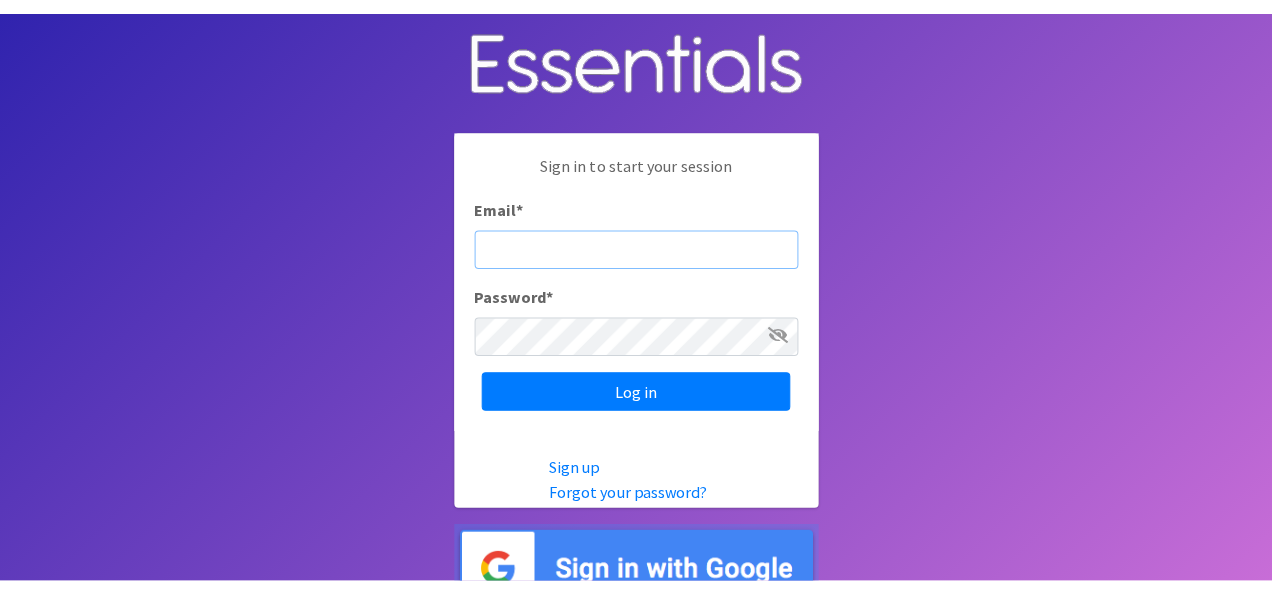 scroll, scrollTop: 0, scrollLeft: 0, axis: both 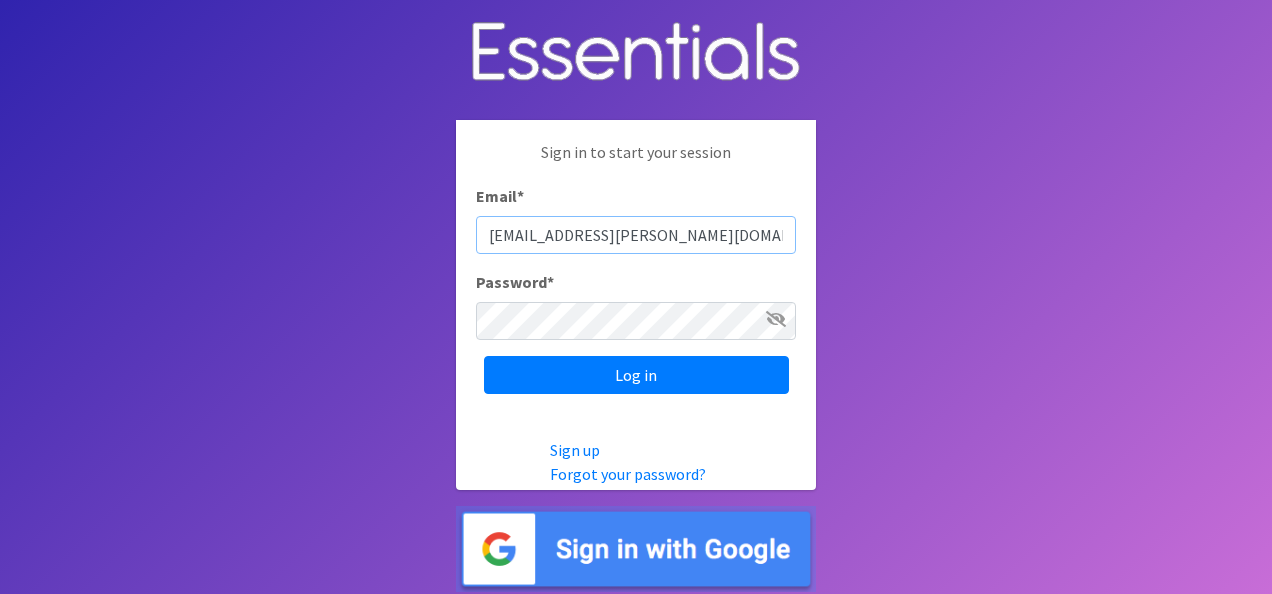 type on "[EMAIL_ADDRESS][PERSON_NAME][DOMAIN_NAME]" 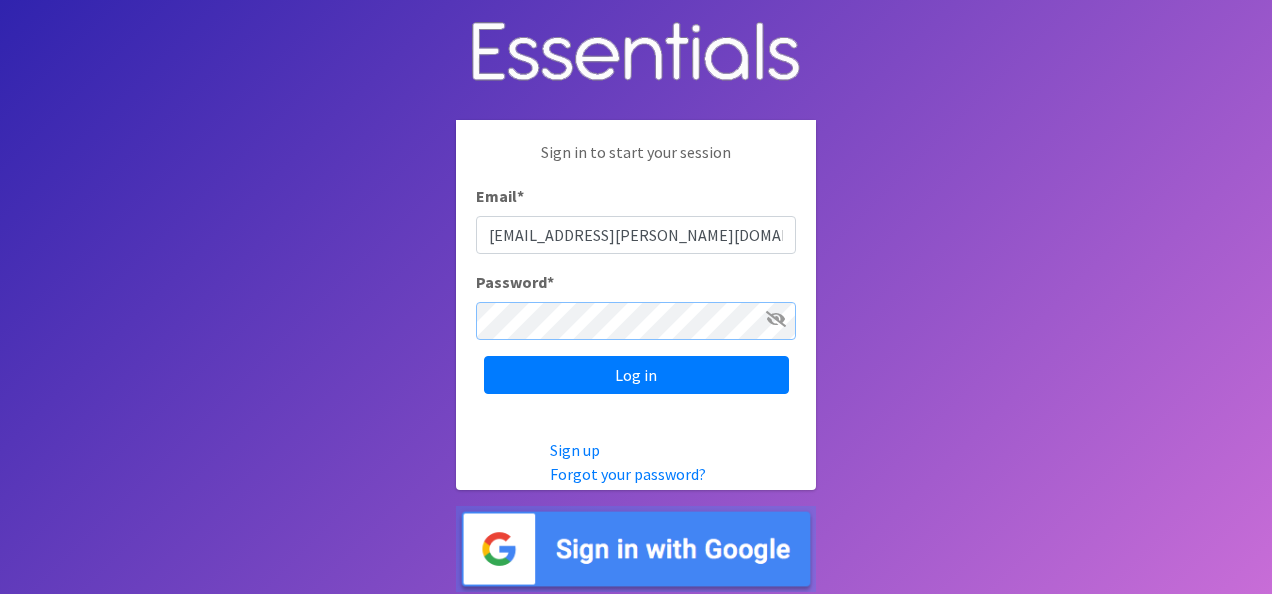 click on "Log in" at bounding box center (636, 375) 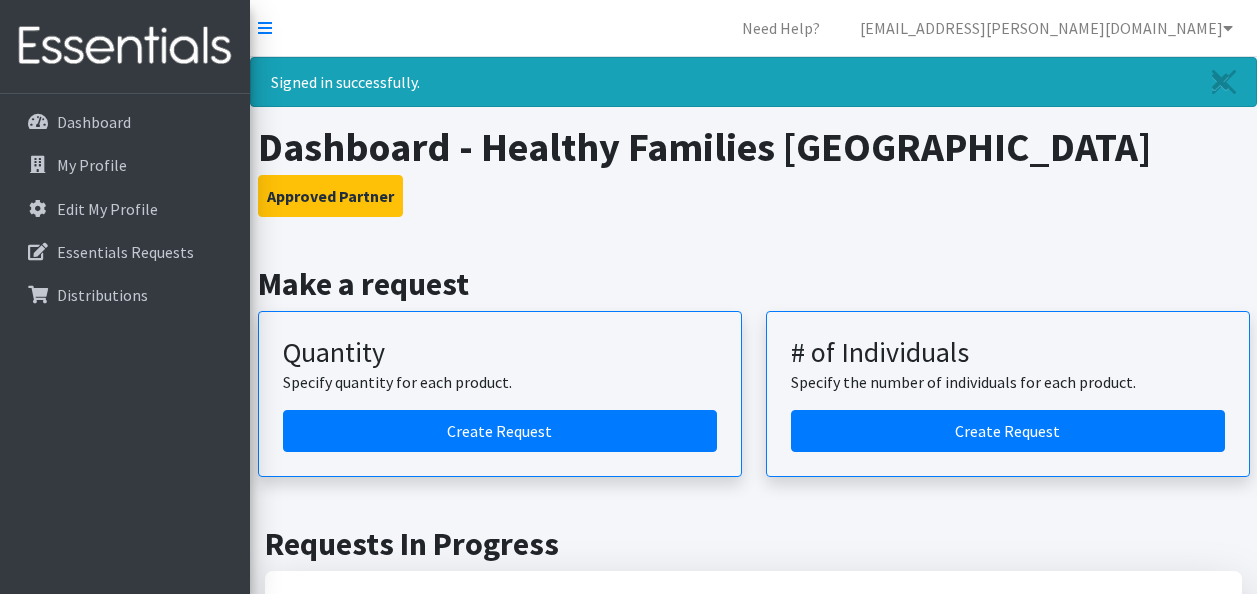 scroll, scrollTop: 0, scrollLeft: 0, axis: both 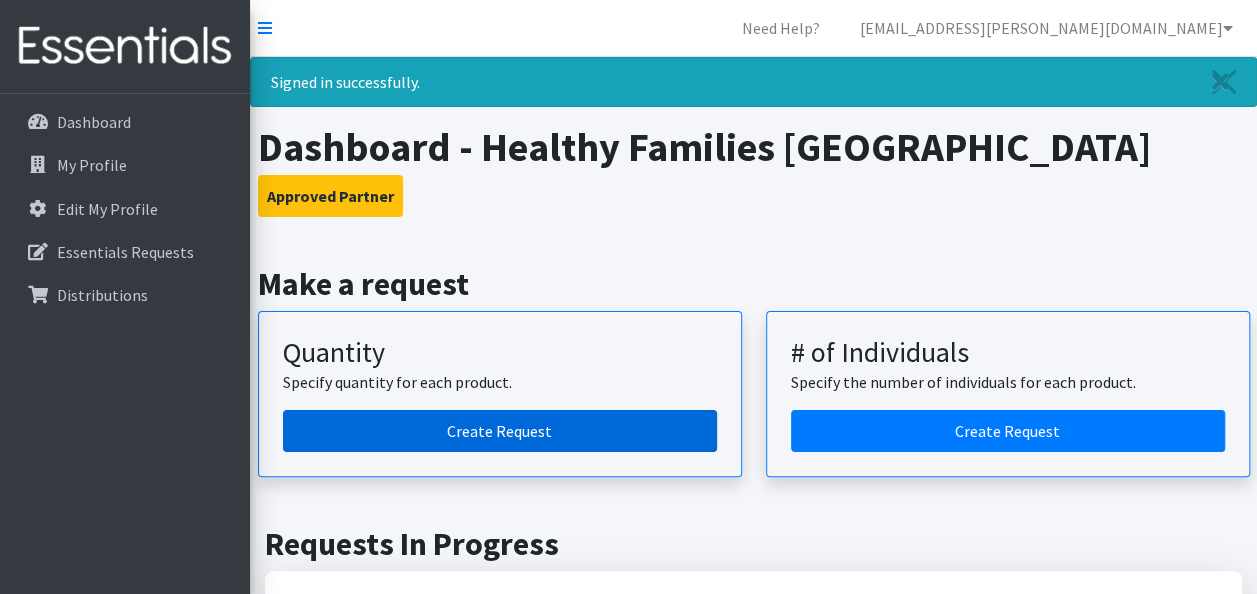 click on "Create Request" at bounding box center (500, 431) 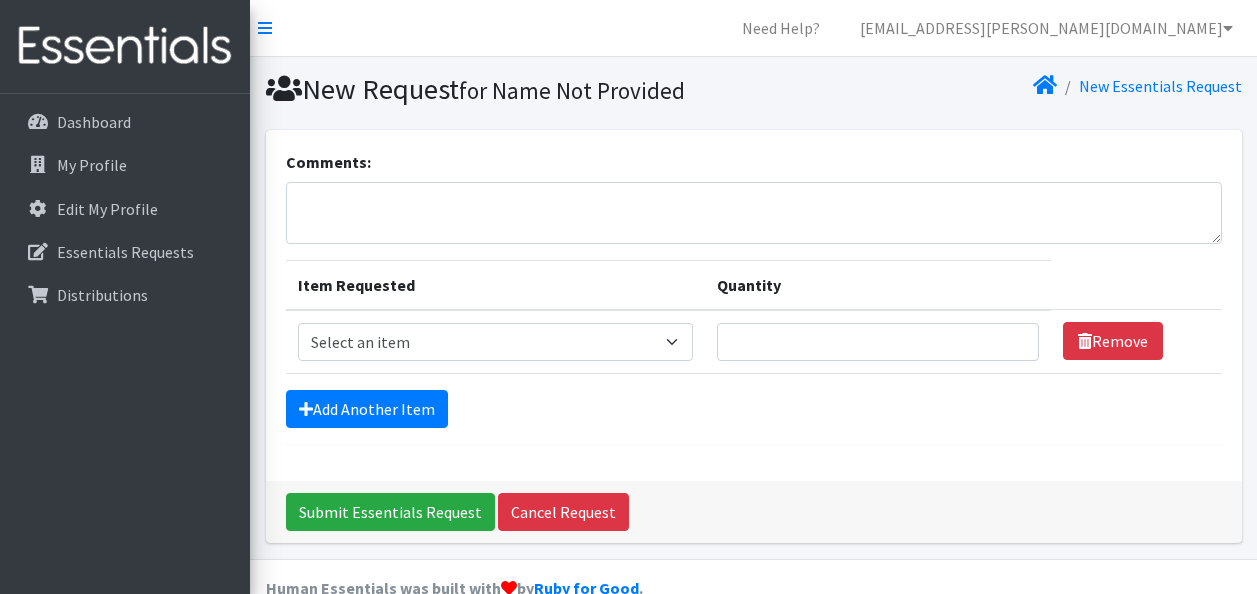 scroll, scrollTop: 0, scrollLeft: 0, axis: both 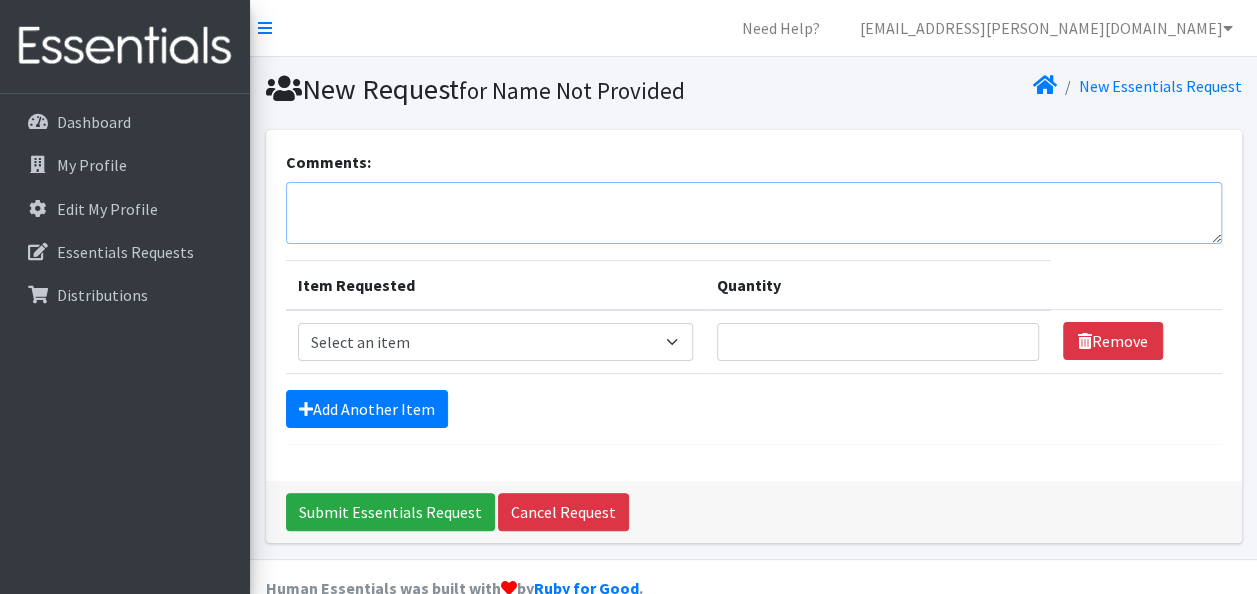 click on "Comments:" at bounding box center (754, 213) 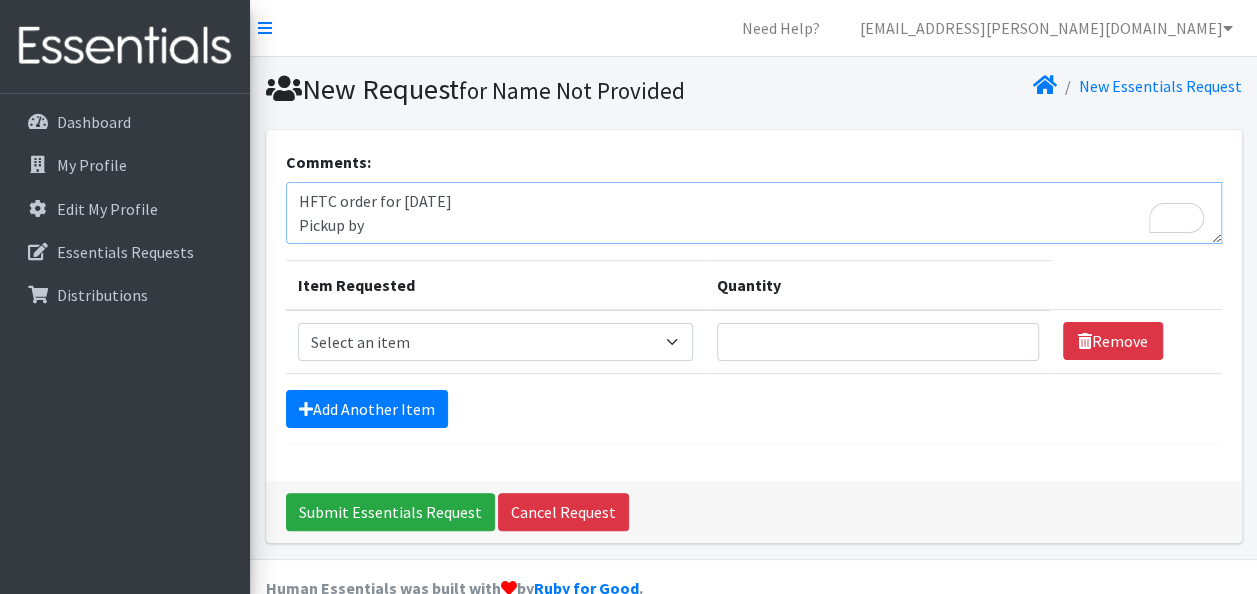 type on "HFTC order for [DATE]
Pickup by" 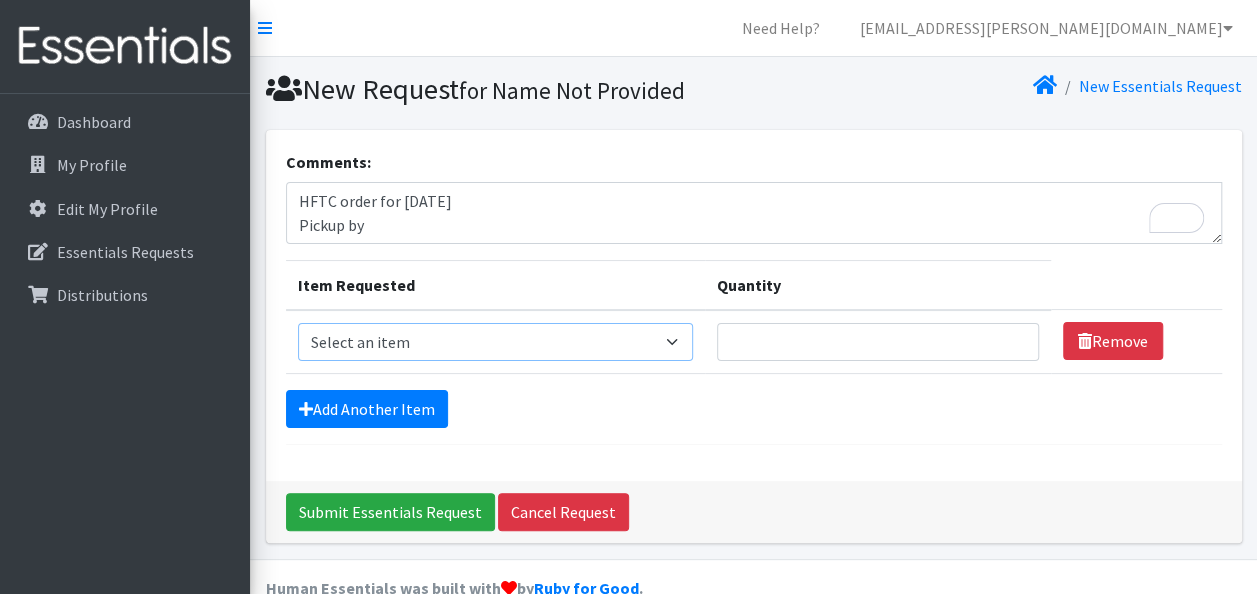 click on "Select an item
Baby Formula
Kids (Newborn)
Kids (Preemie)
Kids (Size 1)
Kids (Size 2)
Kids (Size 3)
Kids (Size 4)
Kids (Size 5)
Kids (Size 6)
Kids (Size 7)
Kids Swimmers
Kids Wipes (Baby) (# ofPacks)
Period Liners
Period Pads
Period Tampons
Toddler Goodnights L/XL (60-125 lbs)
Toddler Goodnights S/M (38-65 lbs)
Toddler Pull-Ups (2T-3T)
Toddler Pull-Ups (3T-4T)
Toddler Pull-Ups (4T-5T)" at bounding box center [495, 342] 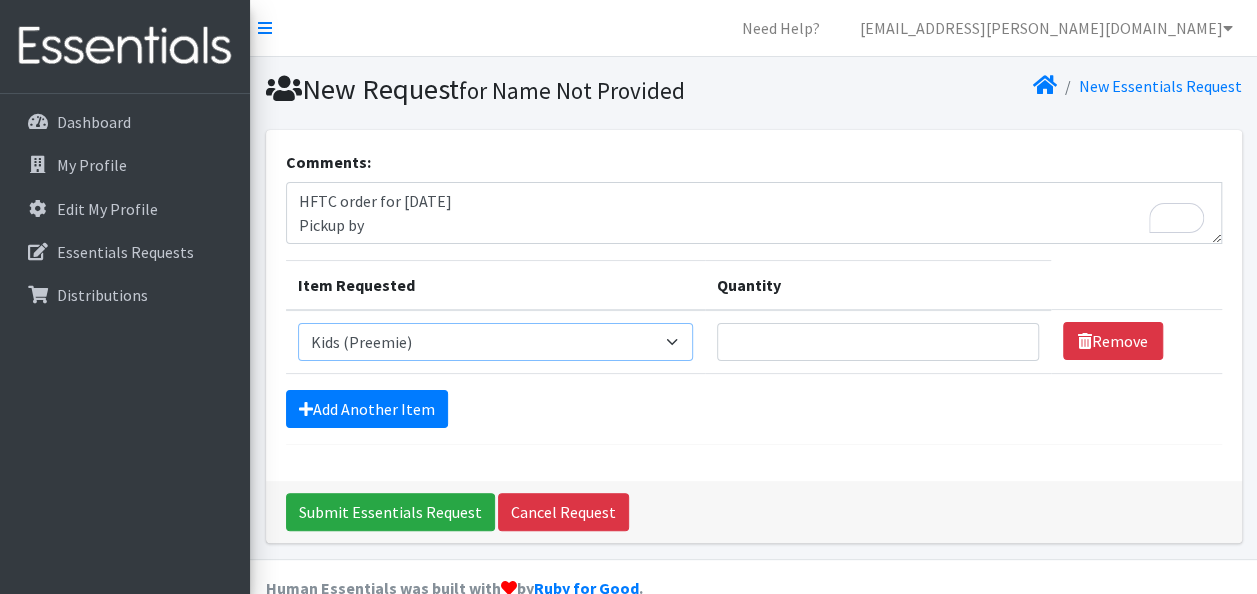 click on "Select an item
Baby Formula
Kids (Newborn)
Kids (Preemie)
Kids (Size 1)
Kids (Size 2)
Kids (Size 3)
Kids (Size 4)
Kids (Size 5)
Kids (Size 6)
Kids (Size 7)
Kids Swimmers
Kids Wipes (Baby) (# ofPacks)
Period Liners
Period Pads
Period Tampons
Toddler Goodnights L/XL (60-125 lbs)
Toddler Goodnights S/M (38-65 lbs)
Toddler Pull-Ups (2T-3T)
Toddler Pull-Ups (3T-4T)
Toddler Pull-Ups (4T-5T)" at bounding box center [495, 342] 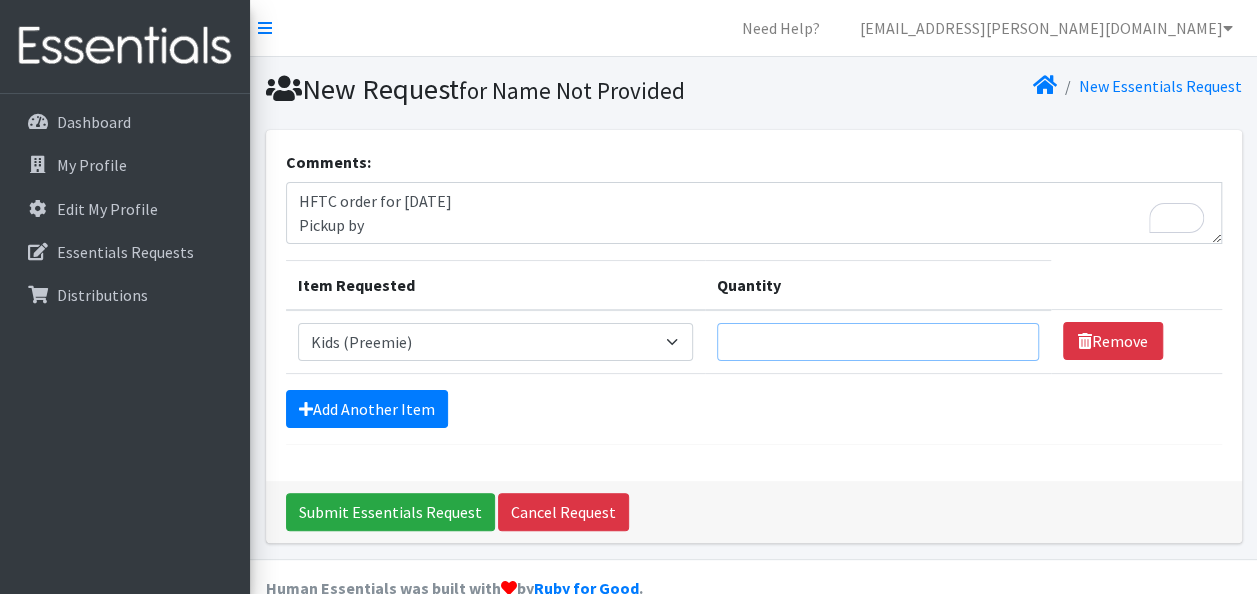 click on "Quantity" at bounding box center [878, 342] 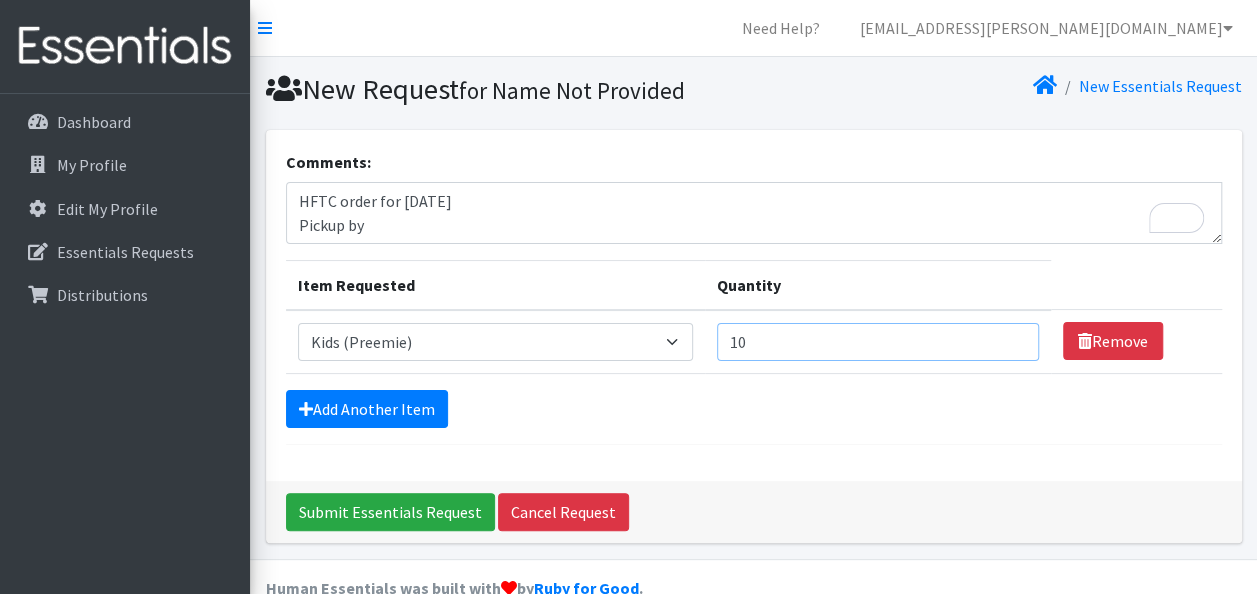 type on "1" 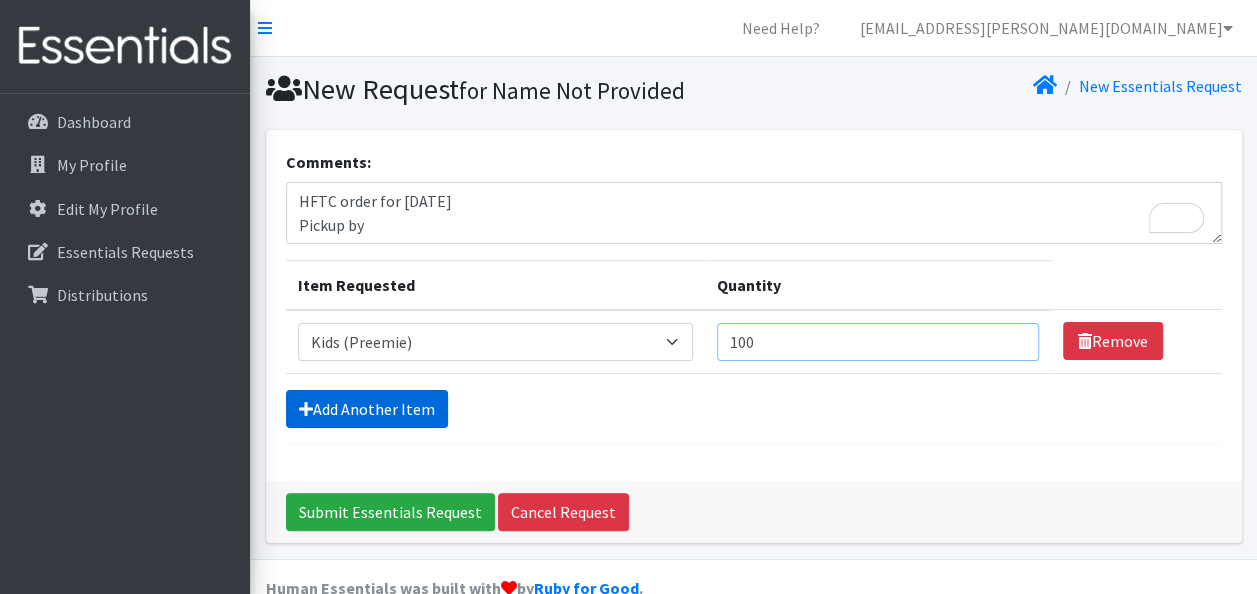 type on "100" 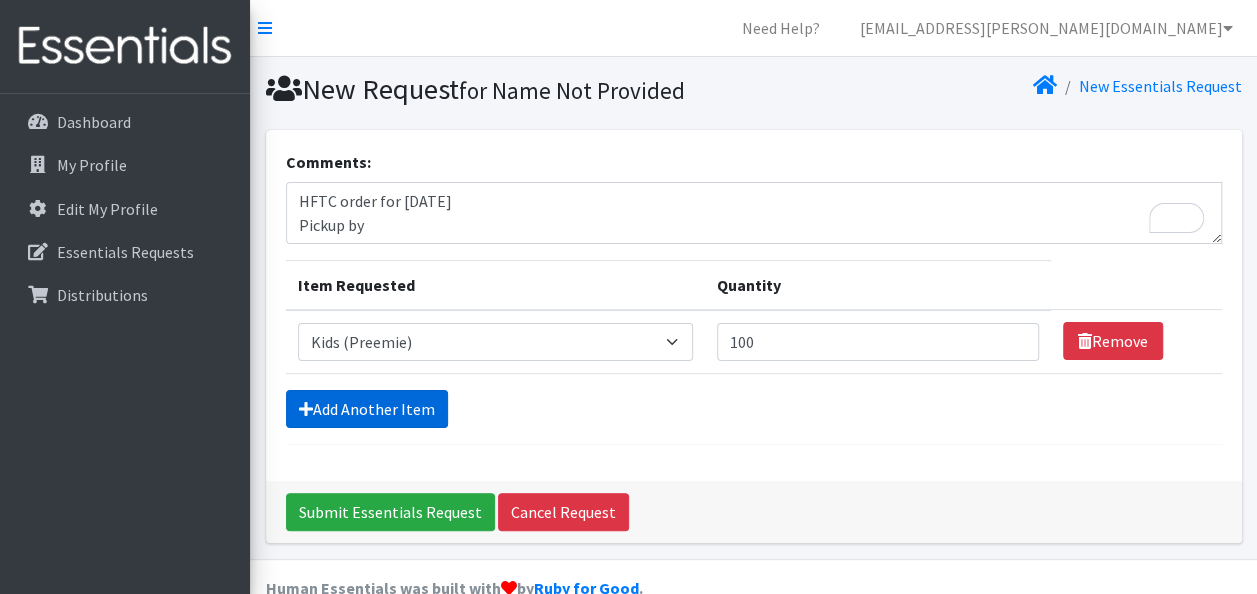 click on "Add Another Item" at bounding box center [367, 409] 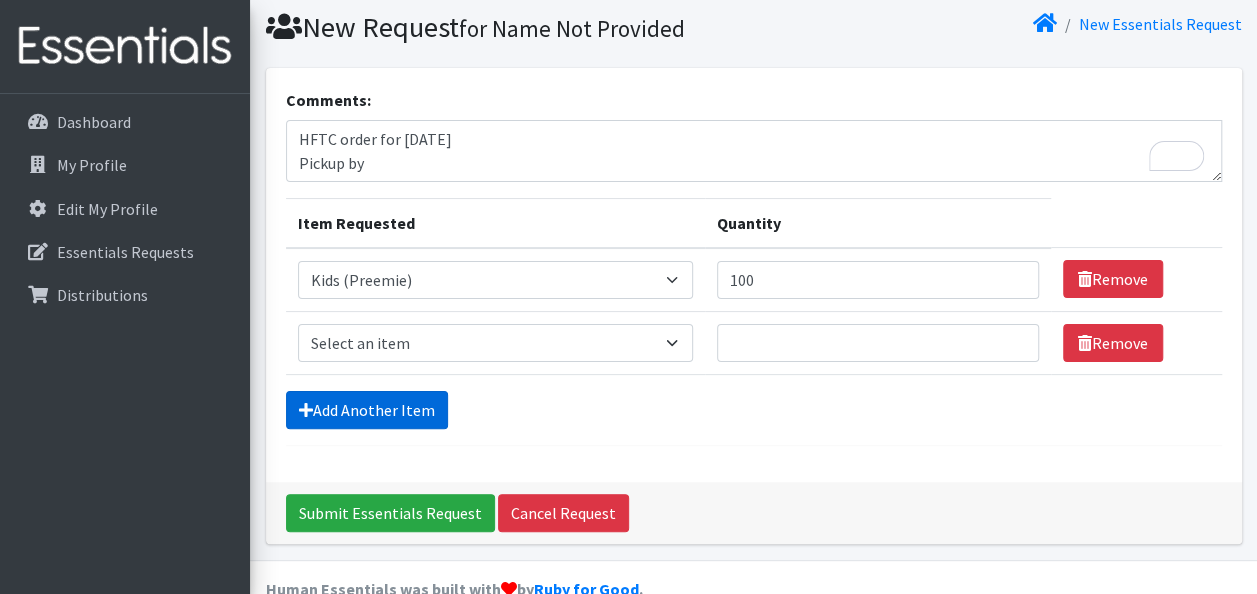 scroll, scrollTop: 99, scrollLeft: 0, axis: vertical 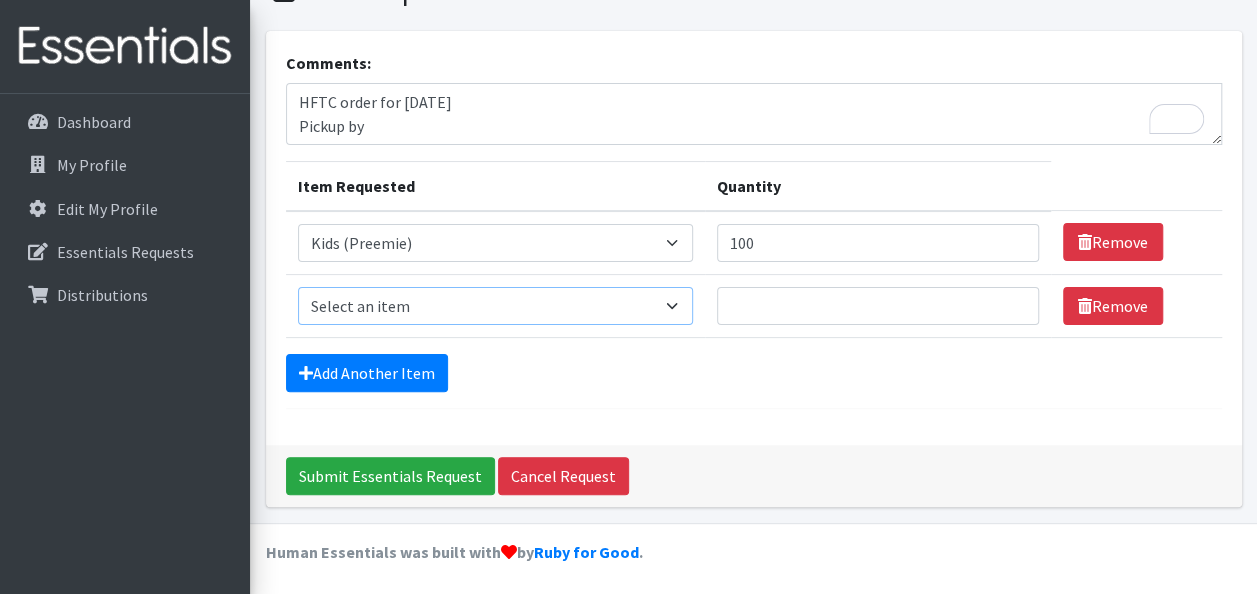 click on "Select an item
Baby Formula
Kids (Newborn)
Kids (Preemie)
Kids (Size 1)
Kids (Size 2)
Kids (Size 3)
Kids (Size 4)
Kids (Size 5)
Kids (Size 6)
Kids (Size 7)
Kids Swimmers
Kids Wipes (Baby) (# ofPacks)
Period Liners
Period Pads
Period Tampons
Toddler Goodnights L/XL (60-125 lbs)
Toddler Goodnights S/M (38-65 lbs)
Toddler Pull-Ups (2T-3T)
Toddler Pull-Ups (3T-4T)
Toddler Pull-Ups (4T-5T)" at bounding box center [495, 306] 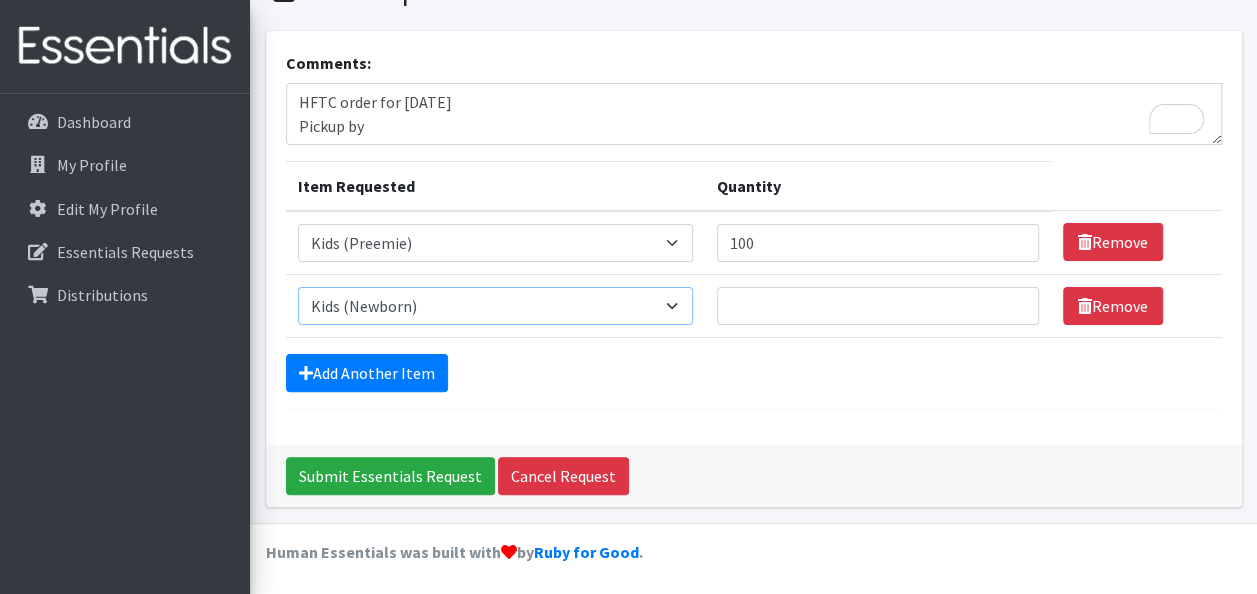 click on "Select an item
Baby Formula
Kids (Newborn)
Kids (Preemie)
Kids (Size 1)
Kids (Size 2)
Kids (Size 3)
Kids (Size 4)
Kids (Size 5)
Kids (Size 6)
Kids (Size 7)
Kids Swimmers
Kids Wipes (Baby) (# ofPacks)
Period Liners
Period Pads
Period Tampons
Toddler Goodnights L/XL (60-125 lbs)
Toddler Goodnights S/M (38-65 lbs)
Toddler Pull-Ups (2T-3T)
Toddler Pull-Ups (3T-4T)
Toddler Pull-Ups (4T-5T)" at bounding box center (495, 306) 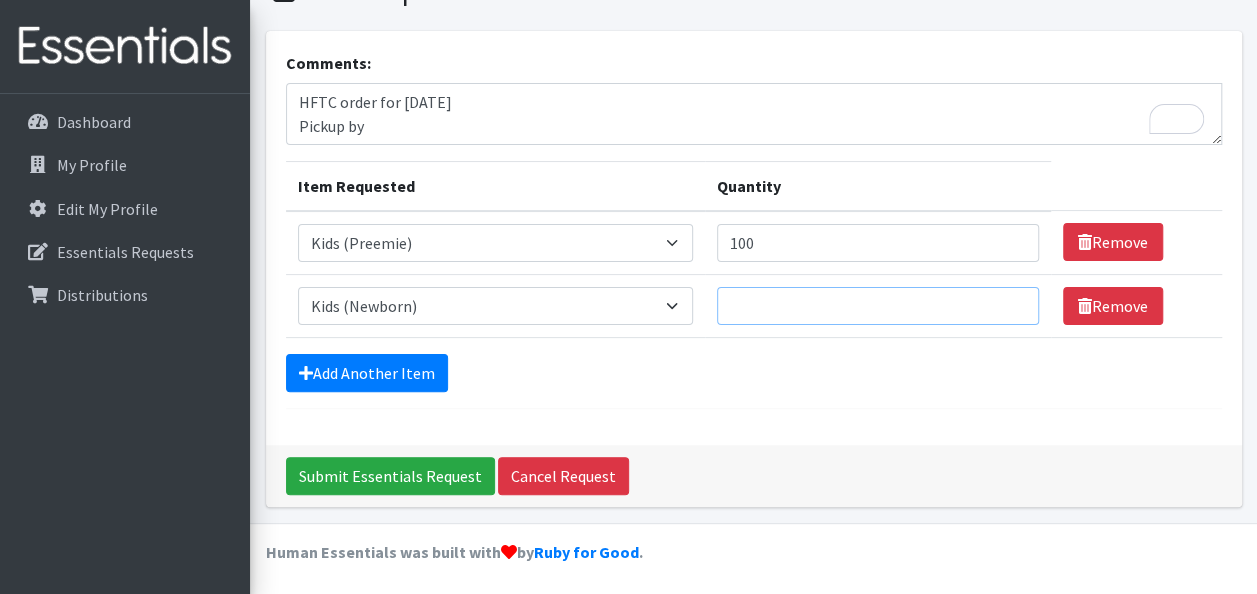 click on "Quantity" at bounding box center [878, 306] 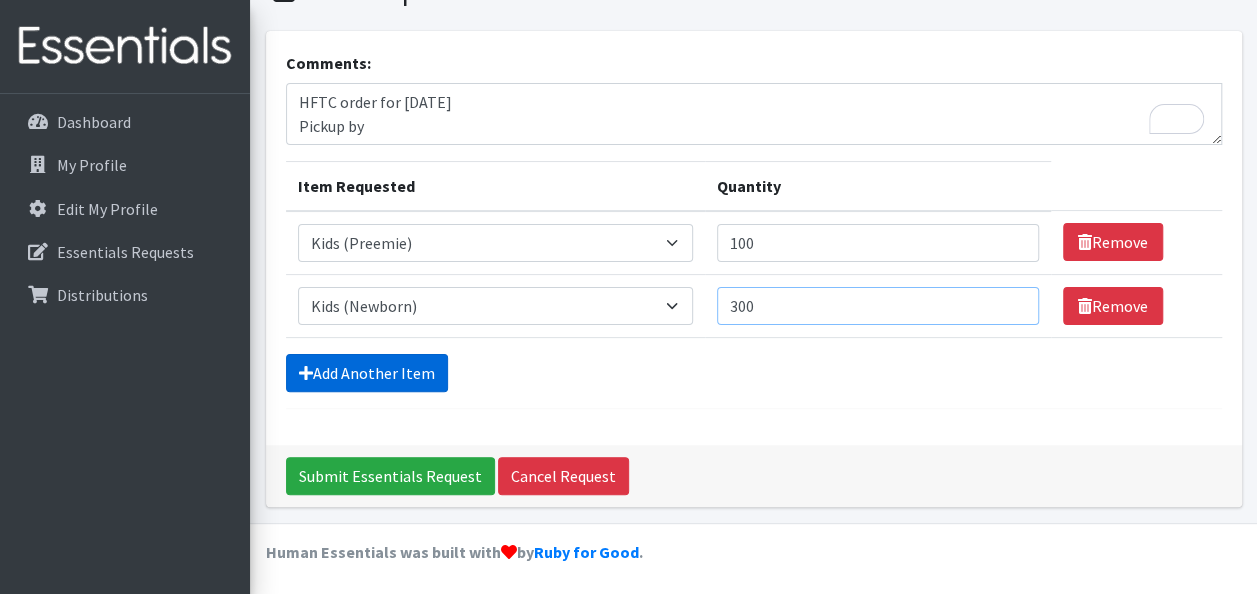 type on "300" 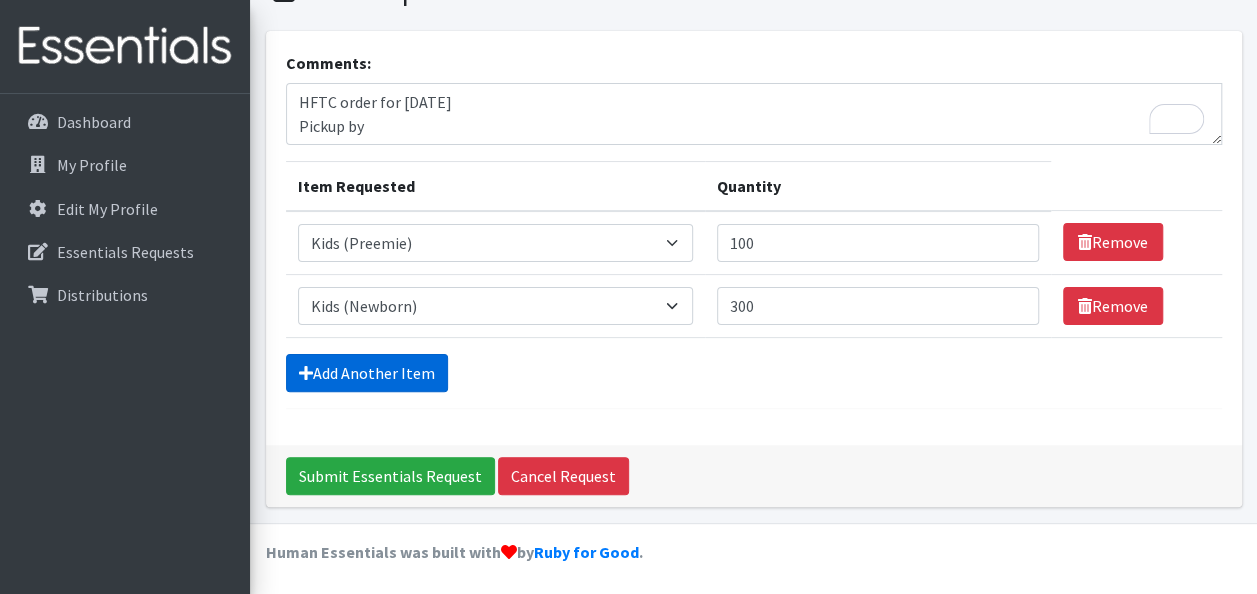 click on "Add Another Item" at bounding box center (367, 373) 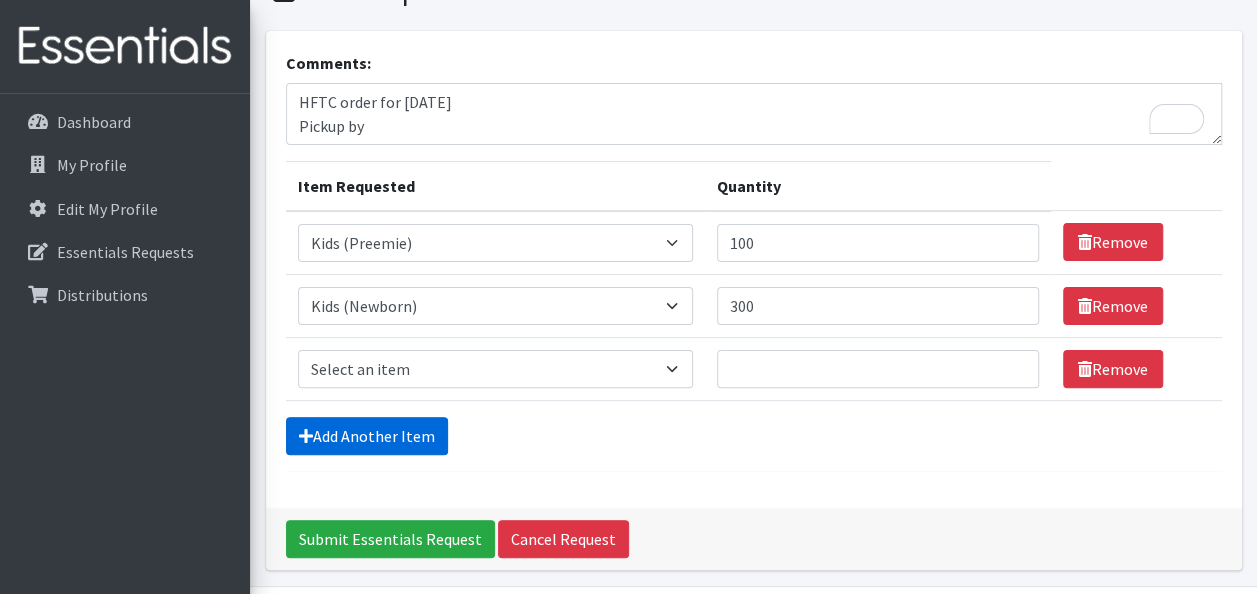 scroll, scrollTop: 162, scrollLeft: 0, axis: vertical 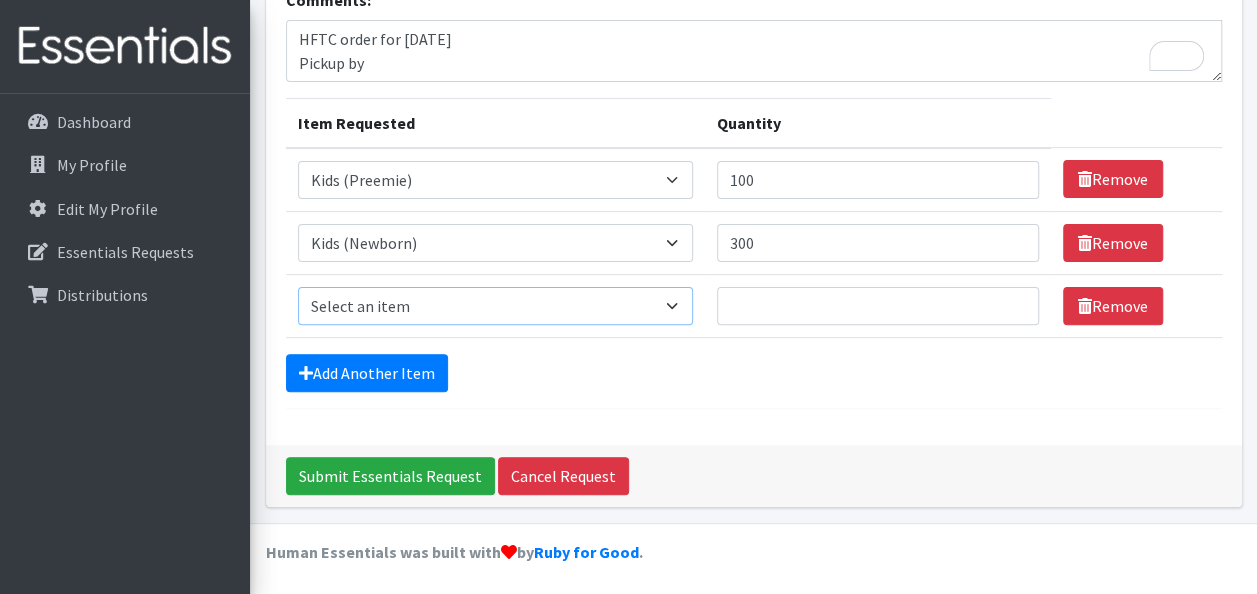 click on "Select an item
Baby Formula
Kids (Newborn)
Kids (Preemie)
Kids (Size 1)
Kids (Size 2)
Kids (Size 3)
Kids (Size 4)
Kids (Size 5)
Kids (Size 6)
Kids (Size 7)
Kids Swimmers
Kids Wipes (Baby) (# ofPacks)
Period Liners
Period Pads
Period Tampons
Toddler Goodnights L/XL (60-125 lbs)
Toddler Goodnights S/M (38-65 lbs)
Toddler Pull-Ups (2T-3T)
Toddler Pull-Ups (3T-4T)
Toddler Pull-Ups (4T-5T)" at bounding box center (495, 306) 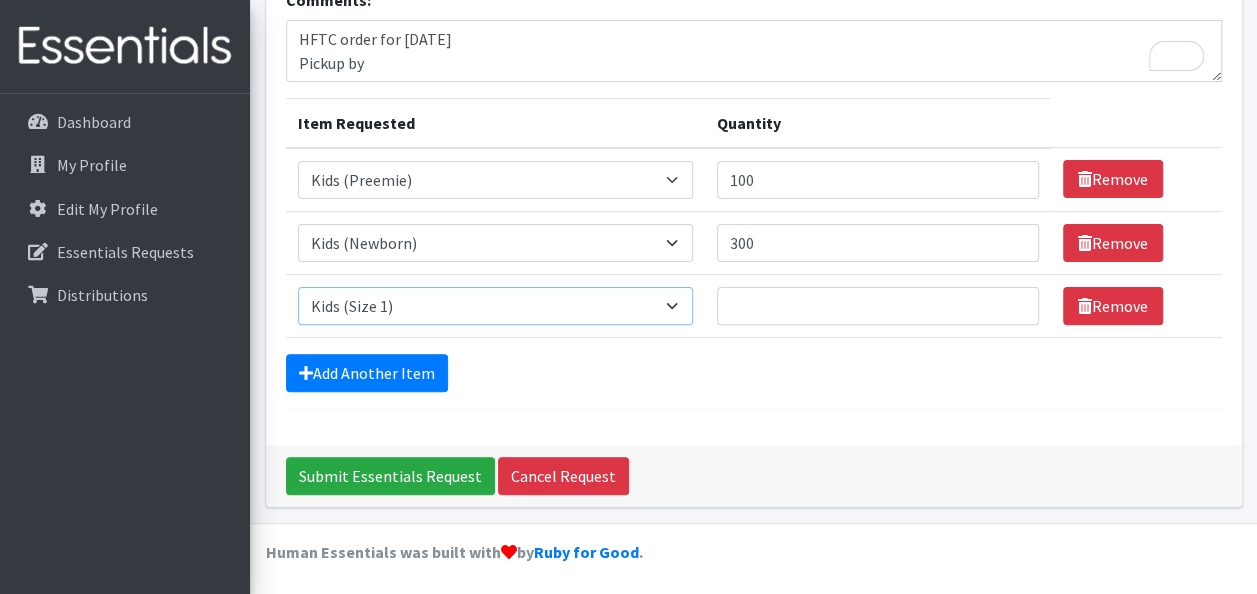 click on "Select an item
Baby Formula
Kids (Newborn)
Kids (Preemie)
Kids (Size 1)
Kids (Size 2)
Kids (Size 3)
Kids (Size 4)
Kids (Size 5)
Kids (Size 6)
Kids (Size 7)
Kids Swimmers
Kids Wipes (Baby) (# ofPacks)
Period Liners
Period Pads
Period Tampons
Toddler Goodnights L/XL (60-125 lbs)
Toddler Goodnights S/M (38-65 lbs)
Toddler Pull-Ups (2T-3T)
Toddler Pull-Ups (3T-4T)
Toddler Pull-Ups (4T-5T)" at bounding box center [495, 306] 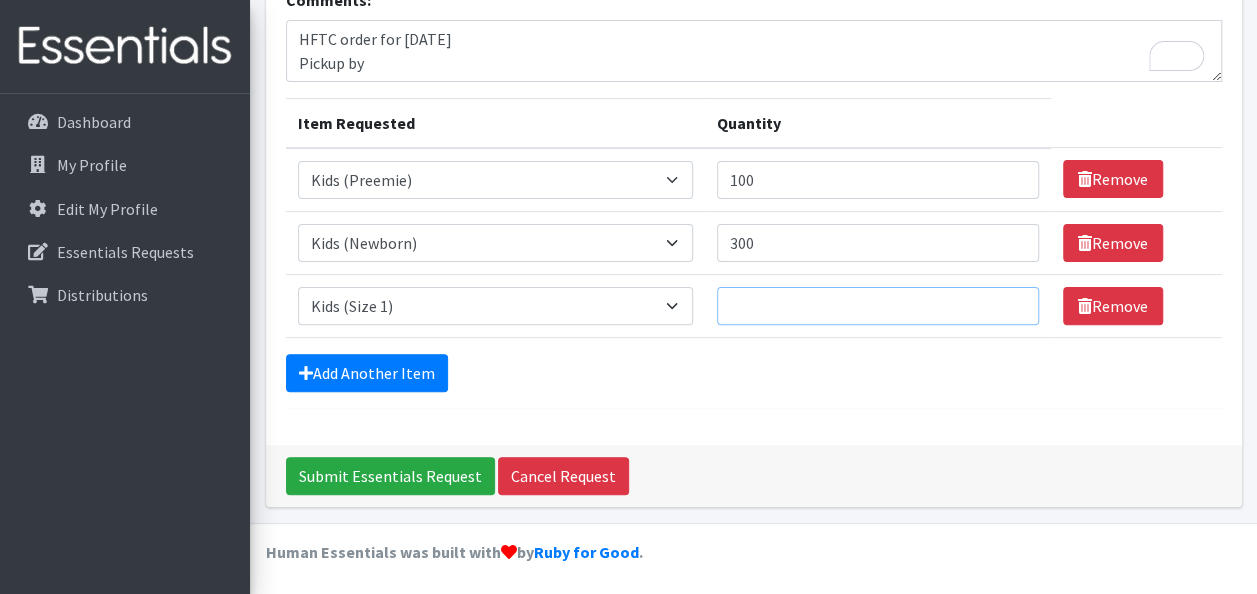 click on "Quantity" at bounding box center (878, 306) 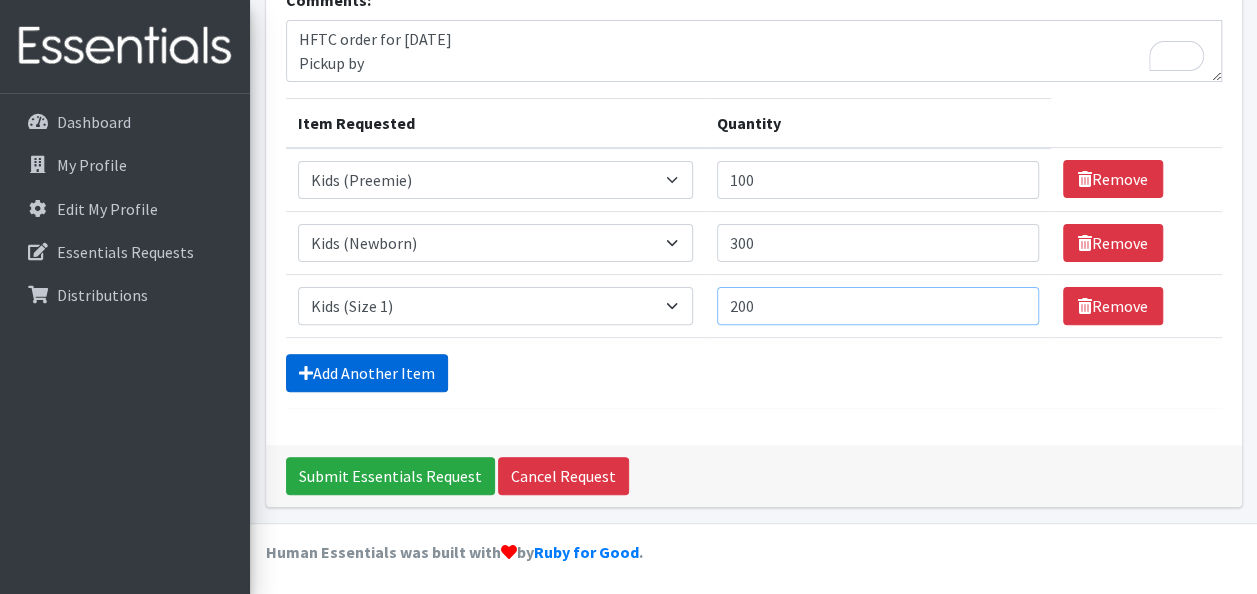 type on "200" 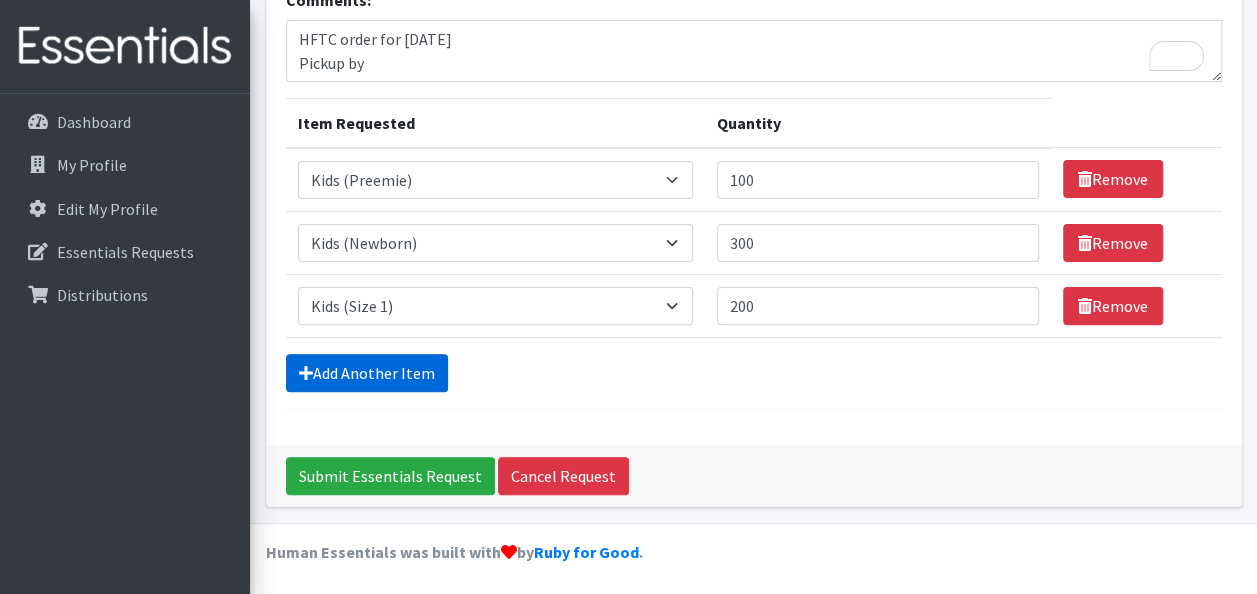 click on "Add Another Item" at bounding box center [367, 373] 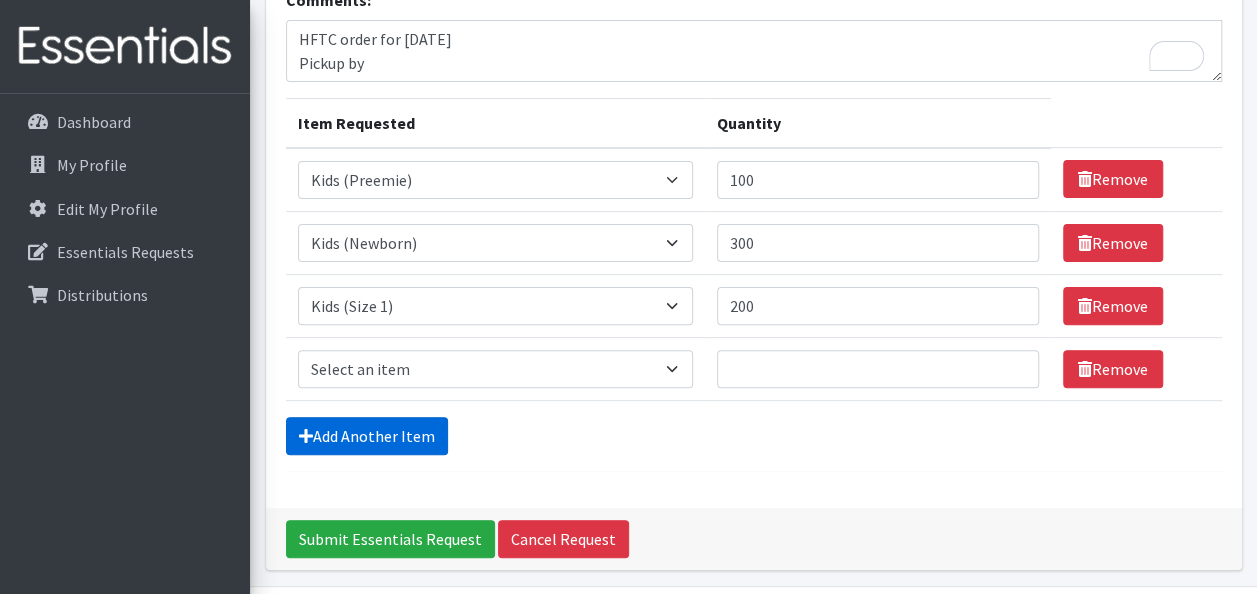scroll, scrollTop: 224, scrollLeft: 0, axis: vertical 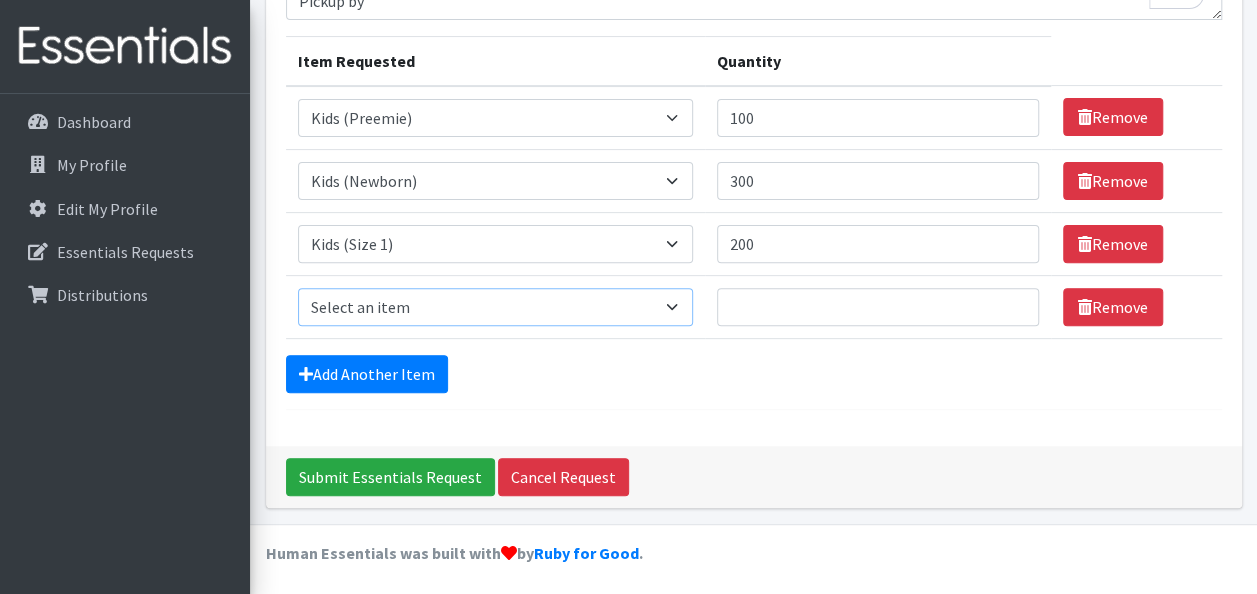 click on "Select an item
Baby Formula
Kids (Newborn)
Kids (Preemie)
Kids (Size 1)
Kids (Size 2)
Kids (Size 3)
Kids (Size 4)
Kids (Size 5)
Kids (Size 6)
Kids (Size 7)
Kids Swimmers
Kids Wipes (Baby) (# ofPacks)
Period Liners
Period Pads
Period Tampons
Toddler Goodnights L/XL (60-125 lbs)
Toddler Goodnights S/M (38-65 lbs)
Toddler Pull-Ups (2T-3T)
Toddler Pull-Ups (3T-4T)
Toddler Pull-Ups (4T-5T)" at bounding box center (495, 307) 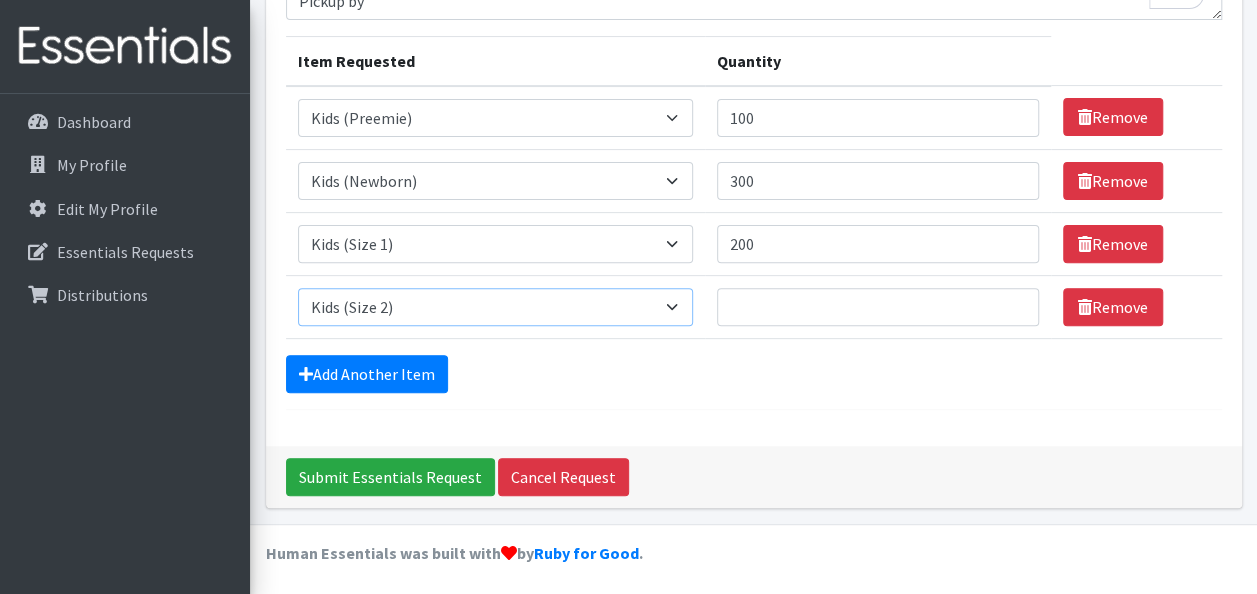 click on "Select an item
Baby Formula
Kids (Newborn)
Kids (Preemie)
Kids (Size 1)
Kids (Size 2)
Kids (Size 3)
Kids (Size 4)
Kids (Size 5)
Kids (Size 6)
Kids (Size 7)
Kids Swimmers
Kids Wipes (Baby) (# ofPacks)
Period Liners
Period Pads
Period Tampons
Toddler Goodnights L/XL (60-125 lbs)
Toddler Goodnights S/M (38-65 lbs)
Toddler Pull-Ups (2T-3T)
Toddler Pull-Ups (3T-4T)
Toddler Pull-Ups (4T-5T)" at bounding box center [495, 307] 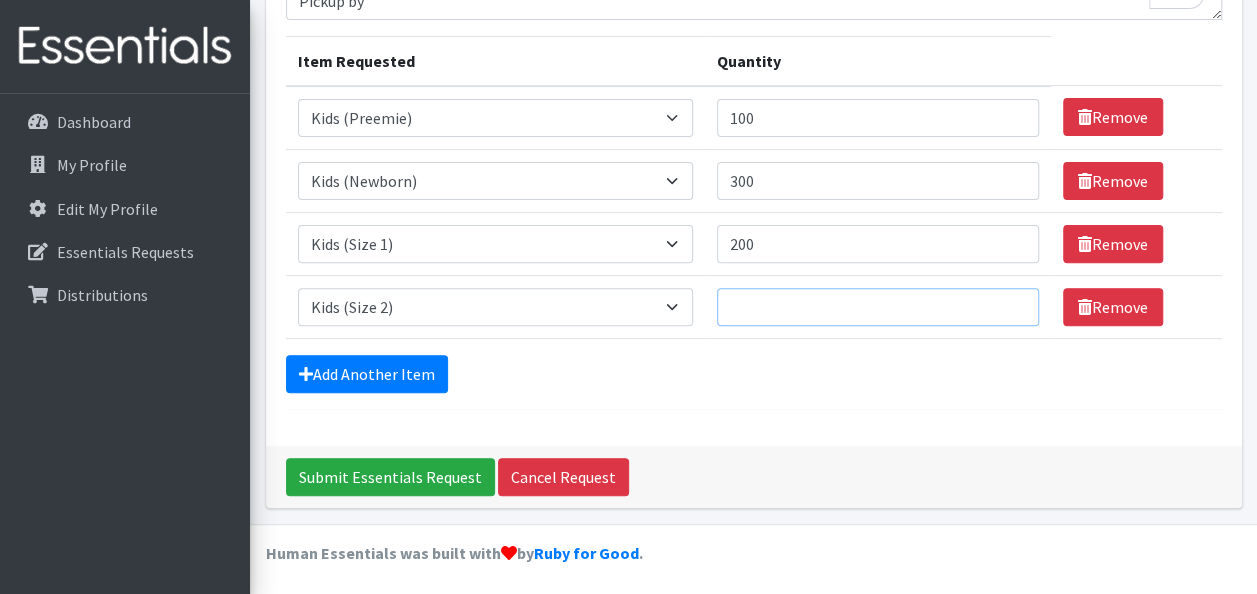 click on "Quantity" at bounding box center (878, 307) 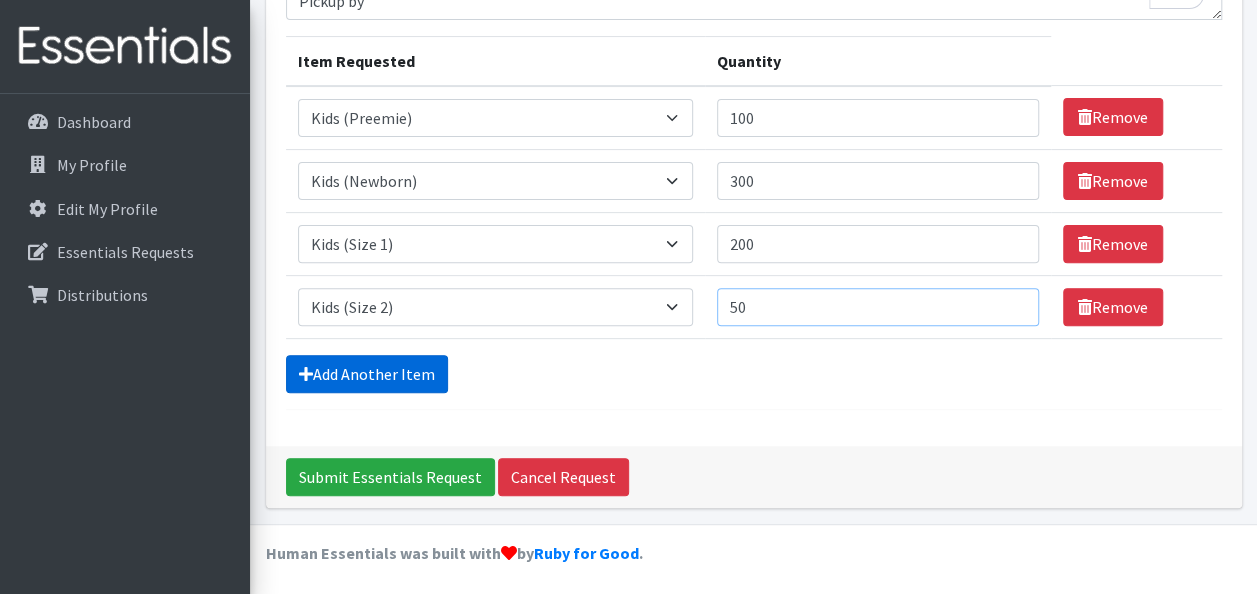 type on "50" 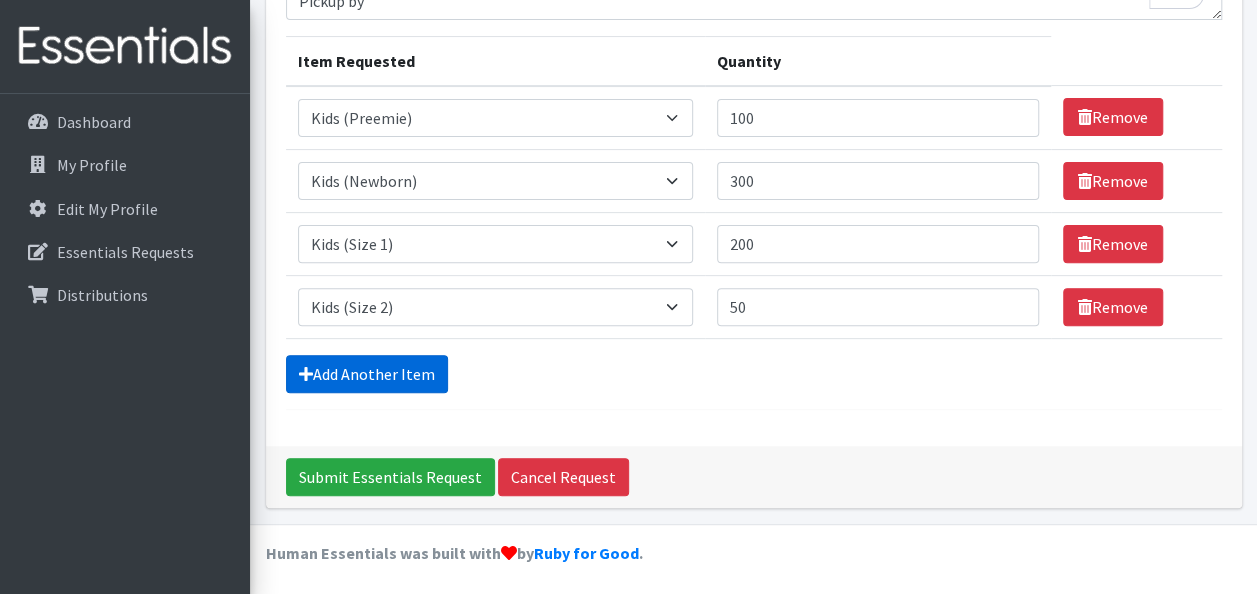 click on "Add Another Item" at bounding box center [367, 374] 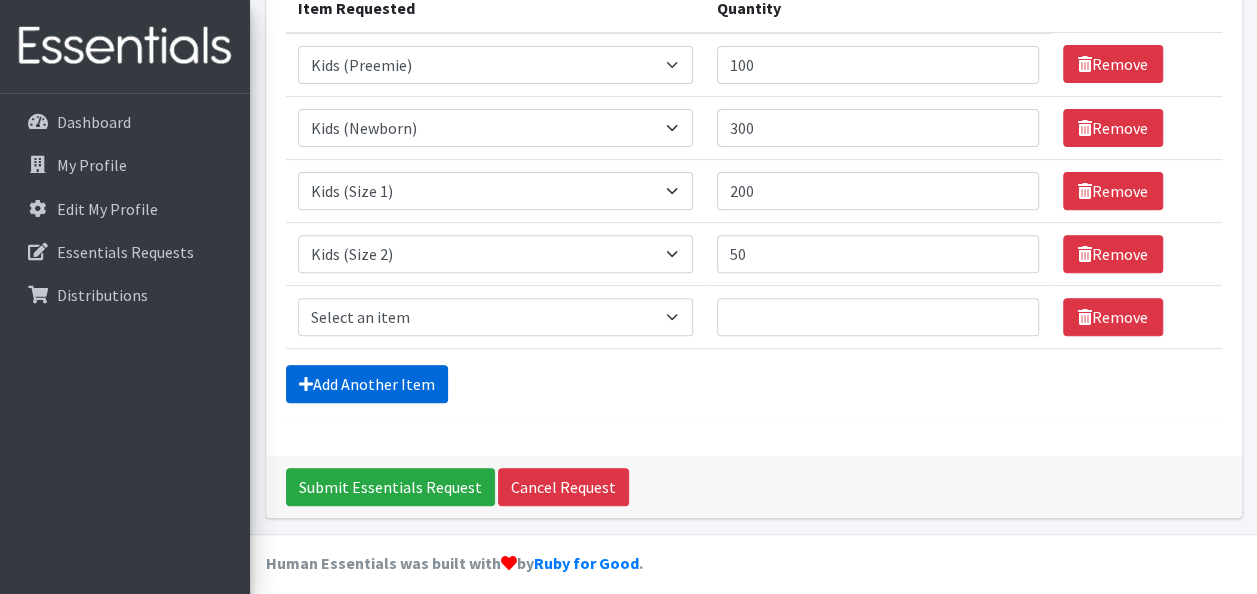 scroll, scrollTop: 287, scrollLeft: 0, axis: vertical 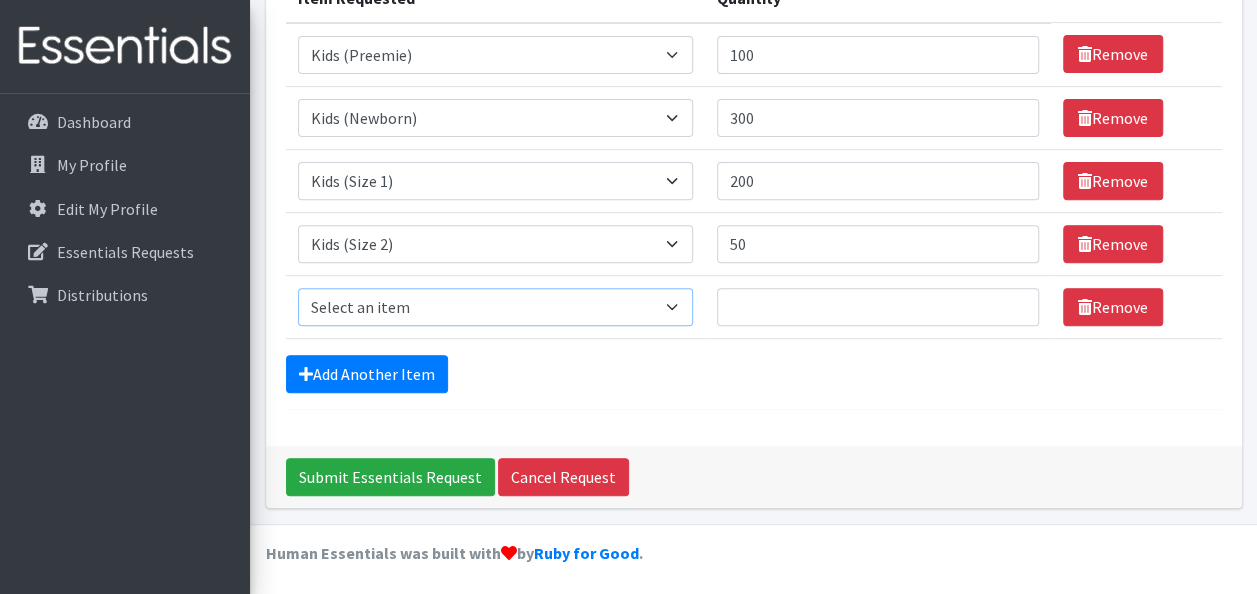 click on "Select an item
Baby Formula
Kids (Newborn)
Kids (Preemie)
Kids (Size 1)
Kids (Size 2)
Kids (Size 3)
Kids (Size 4)
Kids (Size 5)
Kids (Size 6)
Kids (Size 7)
Kids Swimmers
Kids Wipes (Baby) (# ofPacks)
Period Liners
Period Pads
Period Tampons
Toddler Goodnights L/XL (60-125 lbs)
Toddler Goodnights S/M (38-65 lbs)
Toddler Pull-Ups (2T-3T)
Toddler Pull-Ups (3T-4T)
Toddler Pull-Ups (4T-5T)" at bounding box center [495, 307] 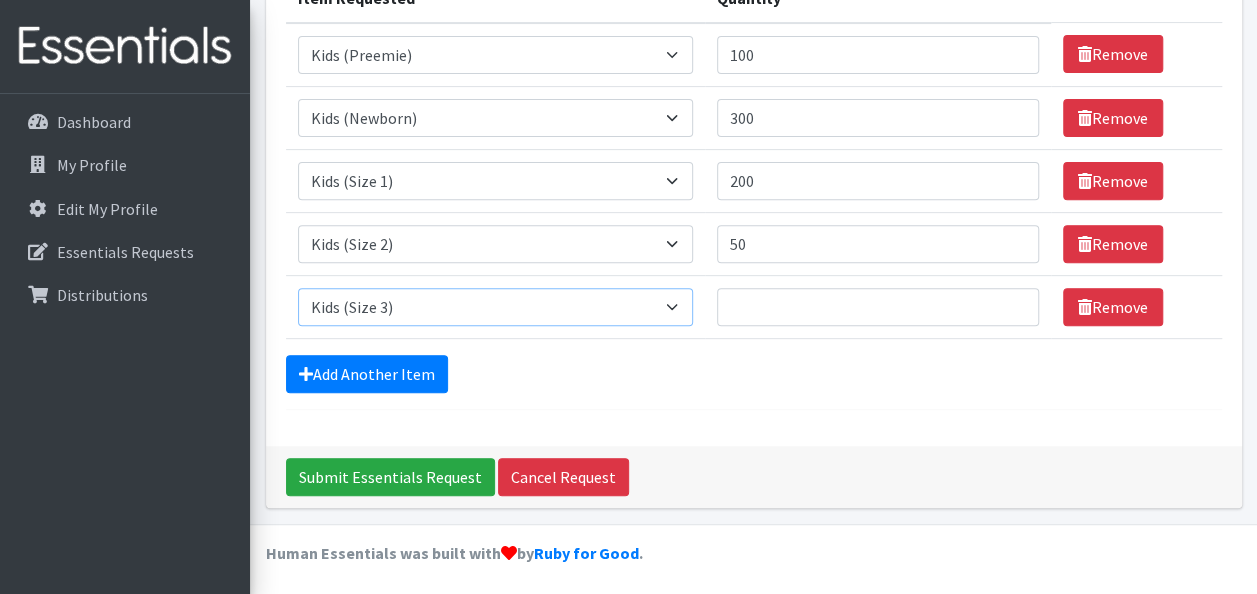 click on "Select an item
Baby Formula
Kids (Newborn)
Kids (Preemie)
Kids (Size 1)
Kids (Size 2)
Kids (Size 3)
Kids (Size 4)
Kids (Size 5)
Kids (Size 6)
Kids (Size 7)
Kids Swimmers
Kids Wipes (Baby) (# ofPacks)
Period Liners
Period Pads
Period Tampons
Toddler Goodnights L/XL (60-125 lbs)
Toddler Goodnights S/M (38-65 lbs)
Toddler Pull-Ups (2T-3T)
Toddler Pull-Ups (3T-4T)
Toddler Pull-Ups (4T-5T)" at bounding box center (495, 307) 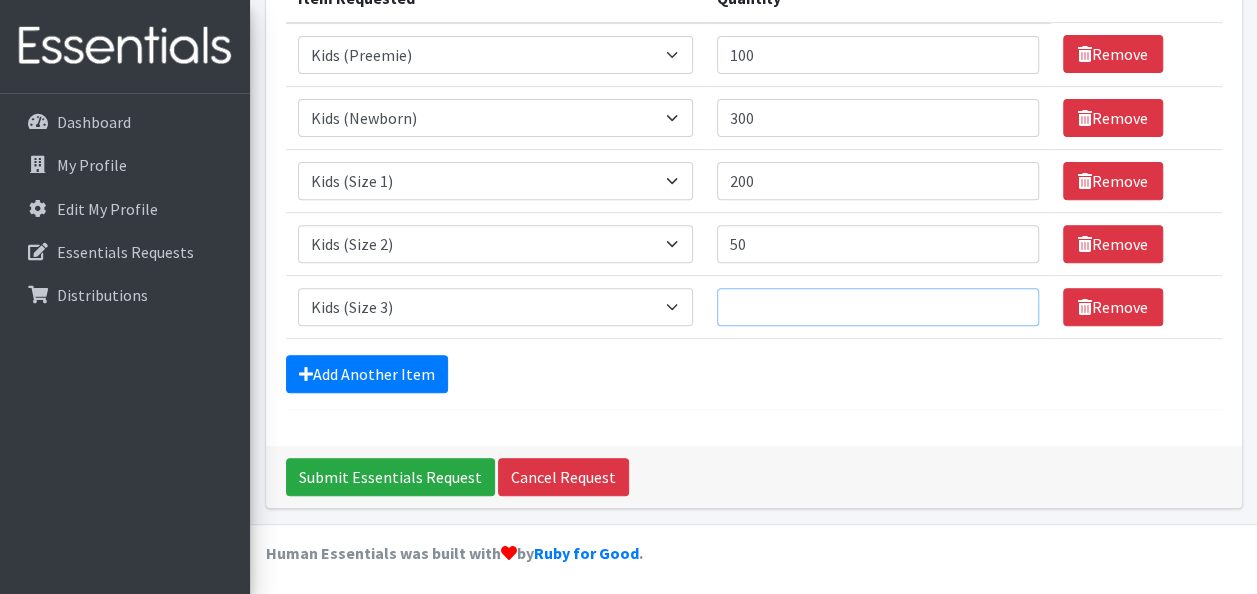 click on "Quantity" at bounding box center [878, 307] 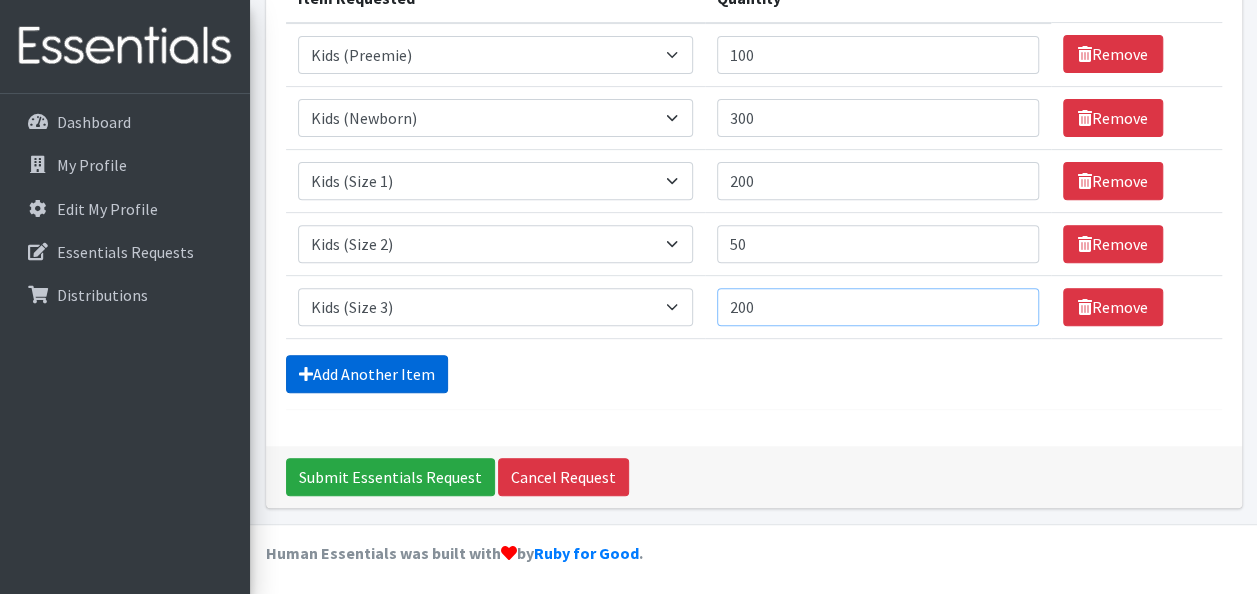 type on "200" 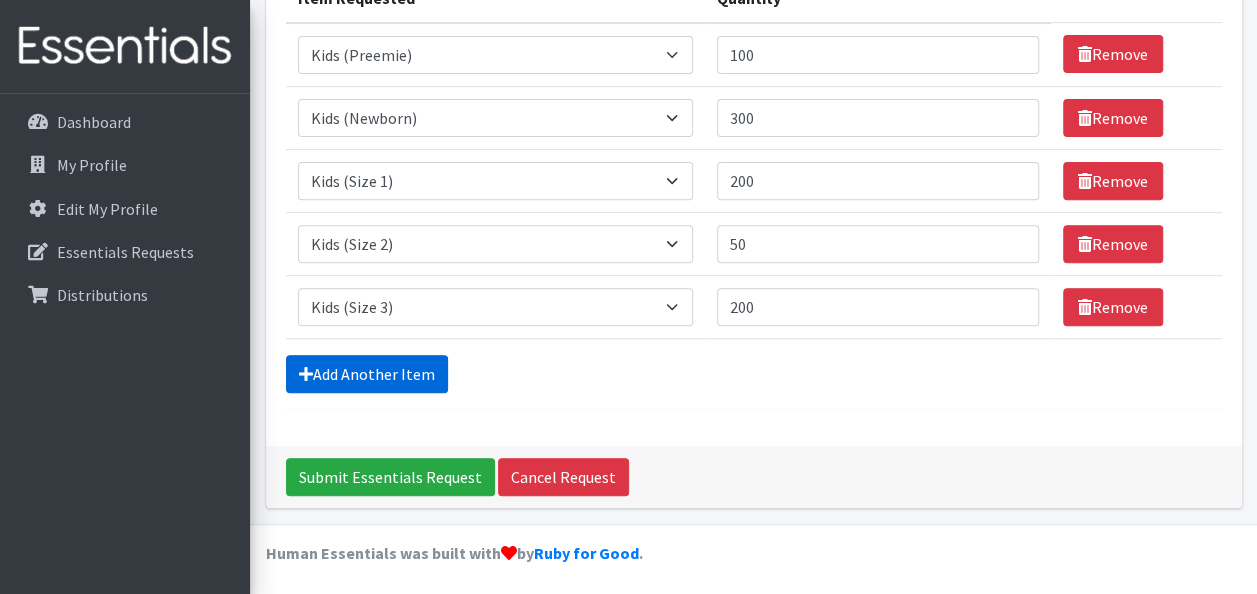 click on "Add Another Item" at bounding box center [367, 374] 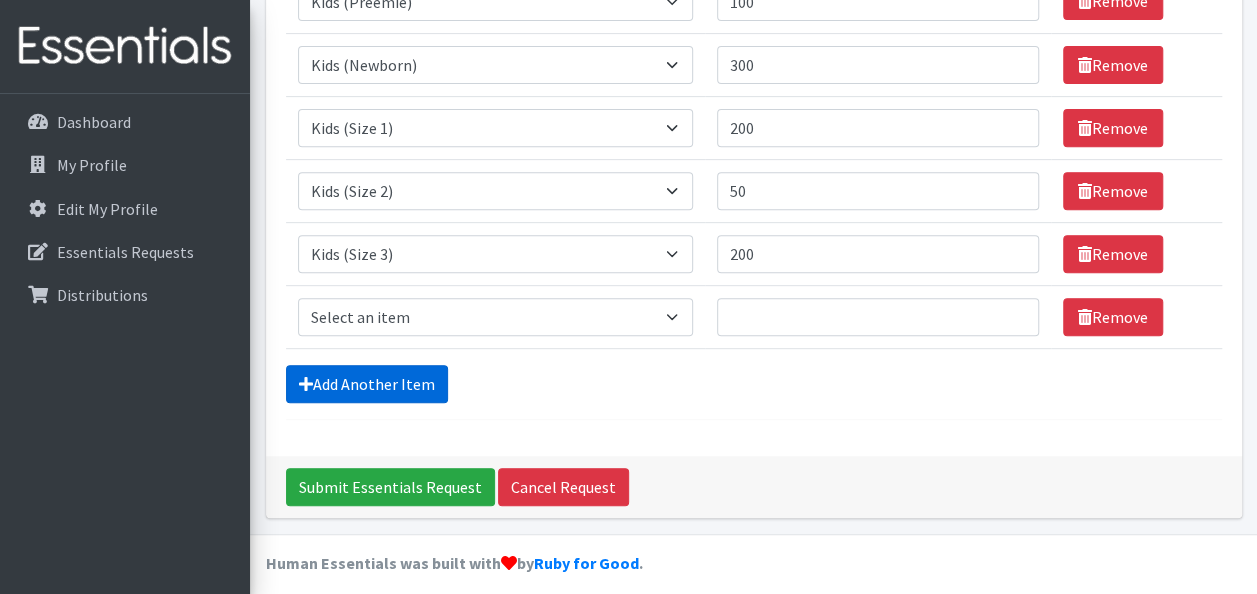scroll, scrollTop: 350, scrollLeft: 0, axis: vertical 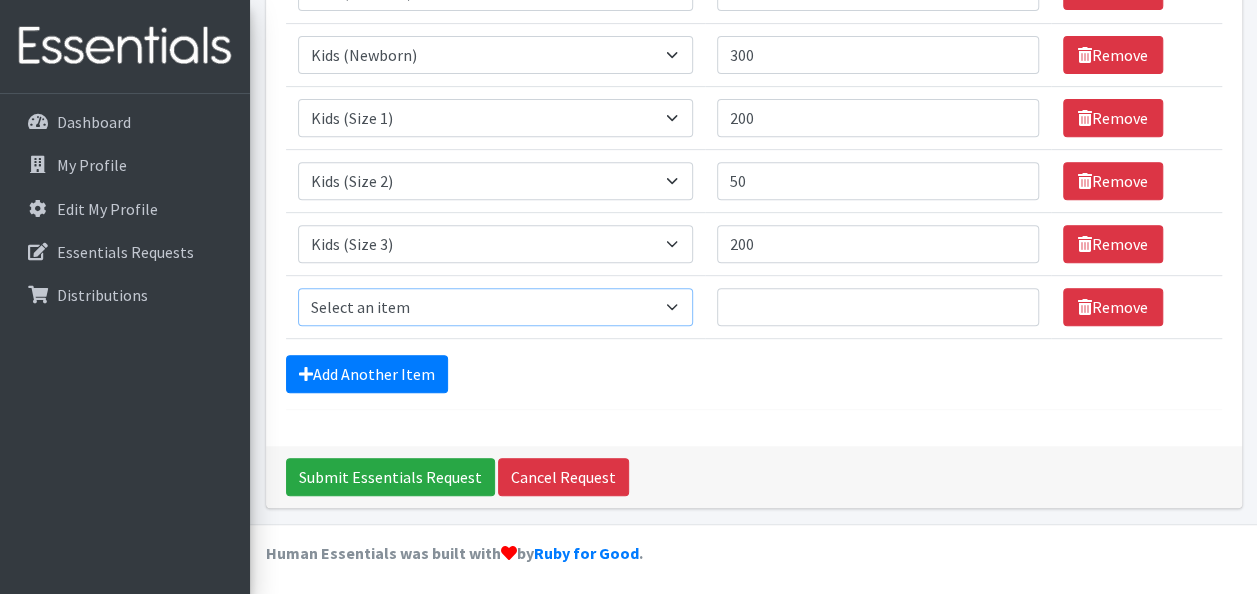 click on "Select an item
Baby Formula
Kids (Newborn)
Kids (Preemie)
Kids (Size 1)
Kids (Size 2)
Kids (Size 3)
Kids (Size 4)
Kids (Size 5)
Kids (Size 6)
Kids (Size 7)
Kids Swimmers
Kids Wipes (Baby) (# ofPacks)
Period Liners
Period Pads
Period Tampons
Toddler Goodnights L/XL (60-125 lbs)
Toddler Goodnights S/M (38-65 lbs)
Toddler Pull-Ups (2T-3T)
Toddler Pull-Ups (3T-4T)
Toddler Pull-Ups (4T-5T)" at bounding box center [495, 307] 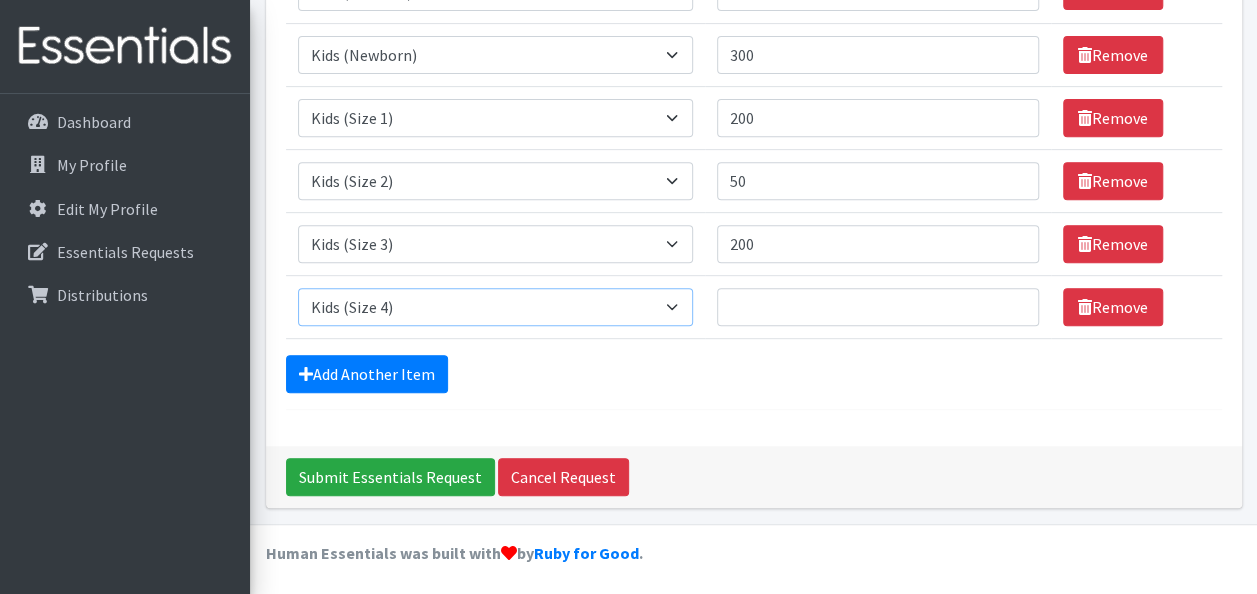 click on "Select an item
Baby Formula
Kids (Newborn)
Kids (Preemie)
Kids (Size 1)
Kids (Size 2)
Kids (Size 3)
Kids (Size 4)
Kids (Size 5)
Kids (Size 6)
Kids (Size 7)
Kids Swimmers
Kids Wipes (Baby) (# ofPacks)
Period Liners
Period Pads
Period Tampons
Toddler Goodnights L/XL (60-125 lbs)
Toddler Goodnights S/M (38-65 lbs)
Toddler Pull-Ups (2T-3T)
Toddler Pull-Ups (3T-4T)
Toddler Pull-Ups (4T-5T)" at bounding box center (495, 307) 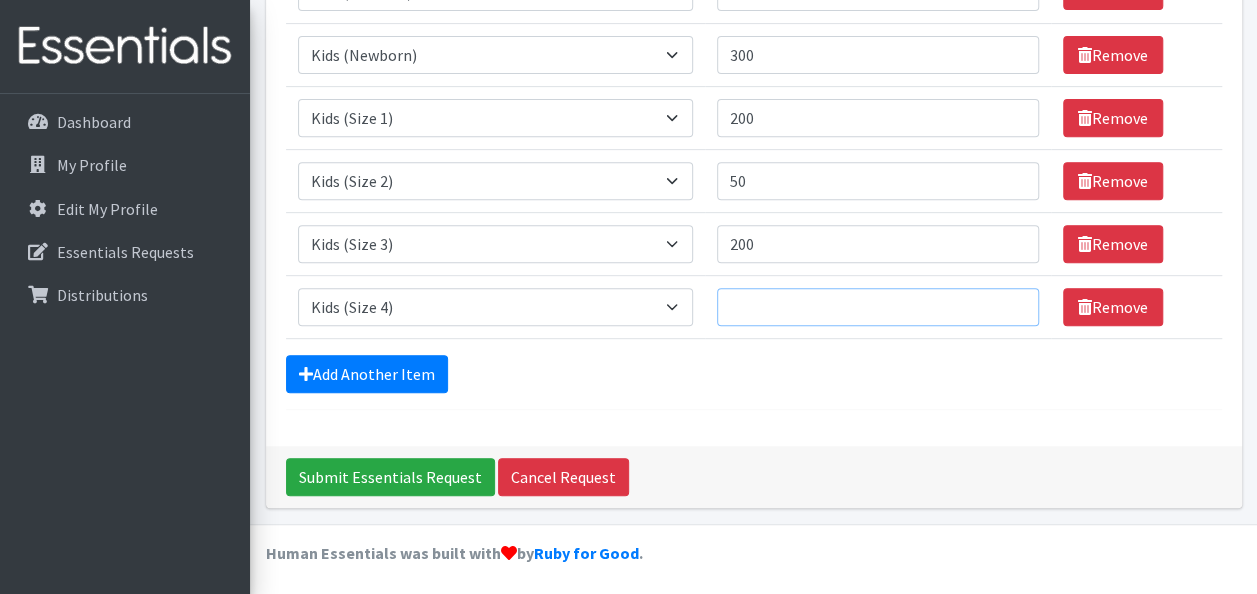click on "Quantity" at bounding box center (878, 307) 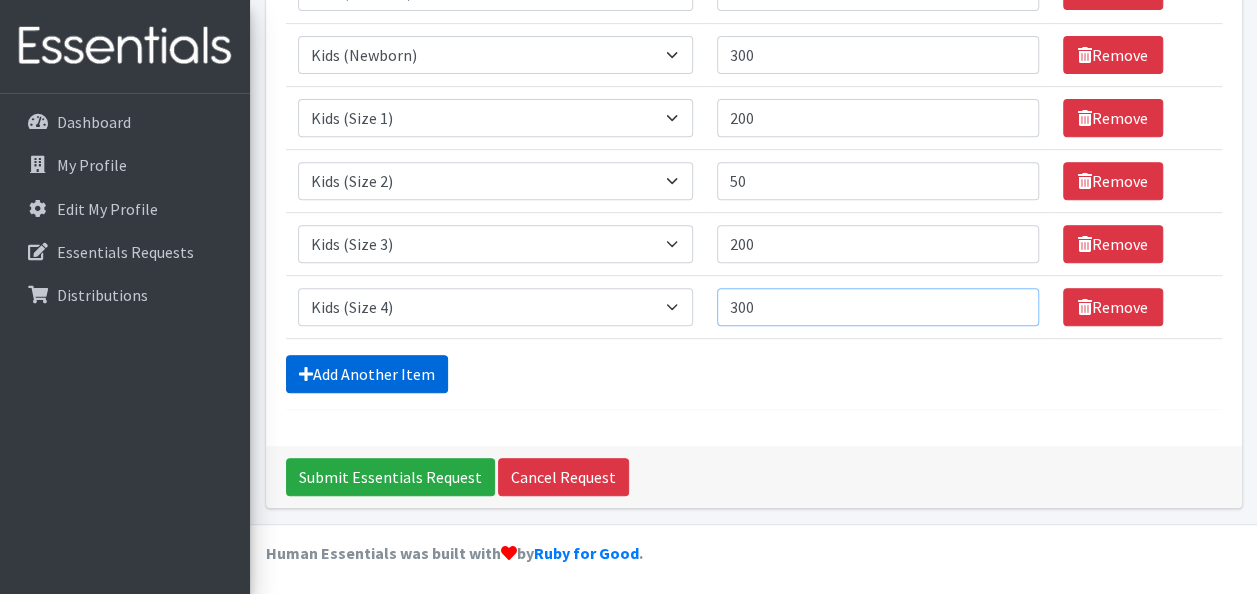 type on "300" 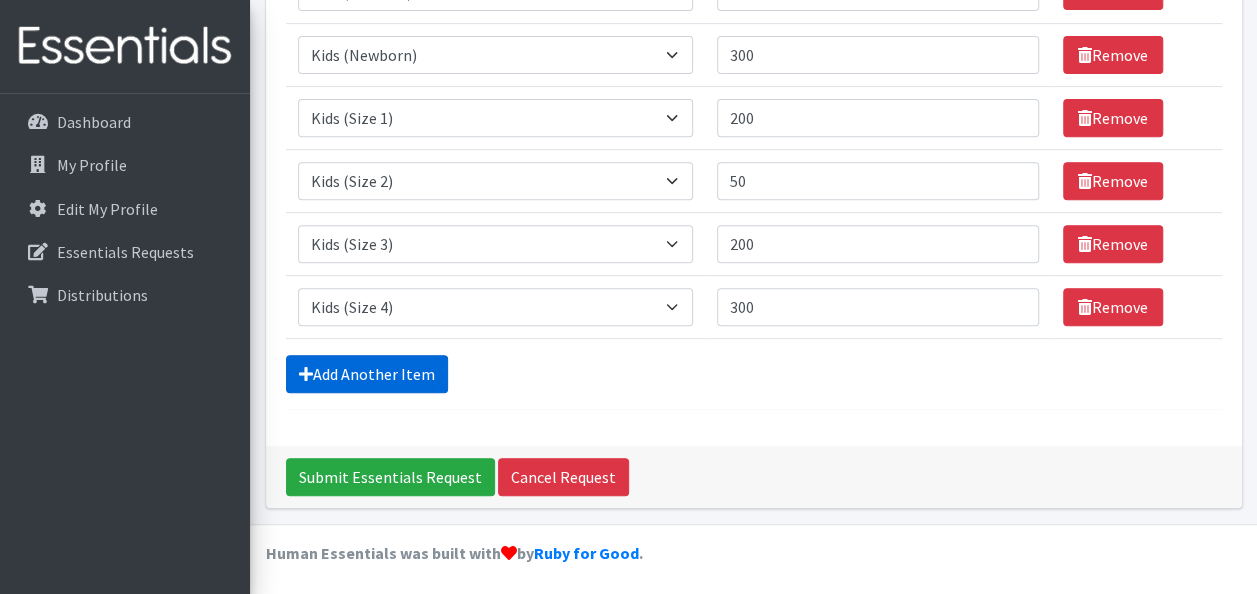 click on "Add Another Item" at bounding box center (367, 374) 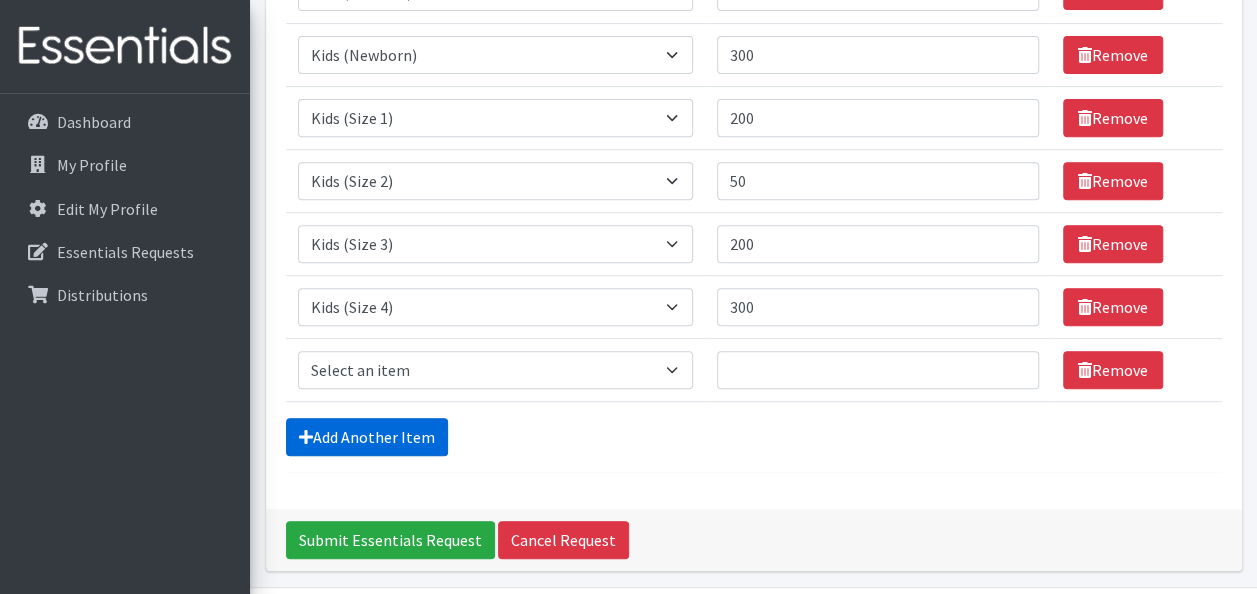 scroll, scrollTop: 412, scrollLeft: 0, axis: vertical 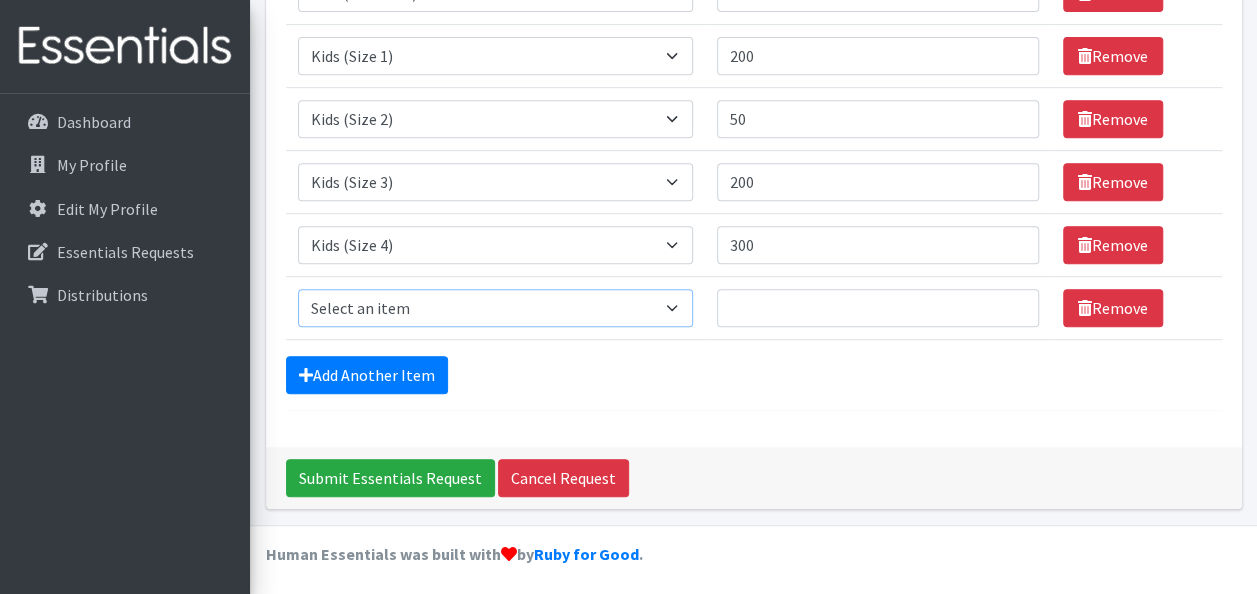 click on "Select an item
Baby Formula
Kids (Newborn)
Kids (Preemie)
Kids (Size 1)
Kids (Size 2)
Kids (Size 3)
Kids (Size 4)
Kids (Size 5)
Kids (Size 6)
Kids (Size 7)
Kids Swimmers
Kids Wipes (Baby) (# ofPacks)
Period Liners
Period Pads
Period Tampons
Toddler Goodnights L/XL (60-125 lbs)
Toddler Goodnights S/M (38-65 lbs)
Toddler Pull-Ups (2T-3T)
Toddler Pull-Ups (3T-4T)
Toddler Pull-Ups (4T-5T)" at bounding box center [495, 308] 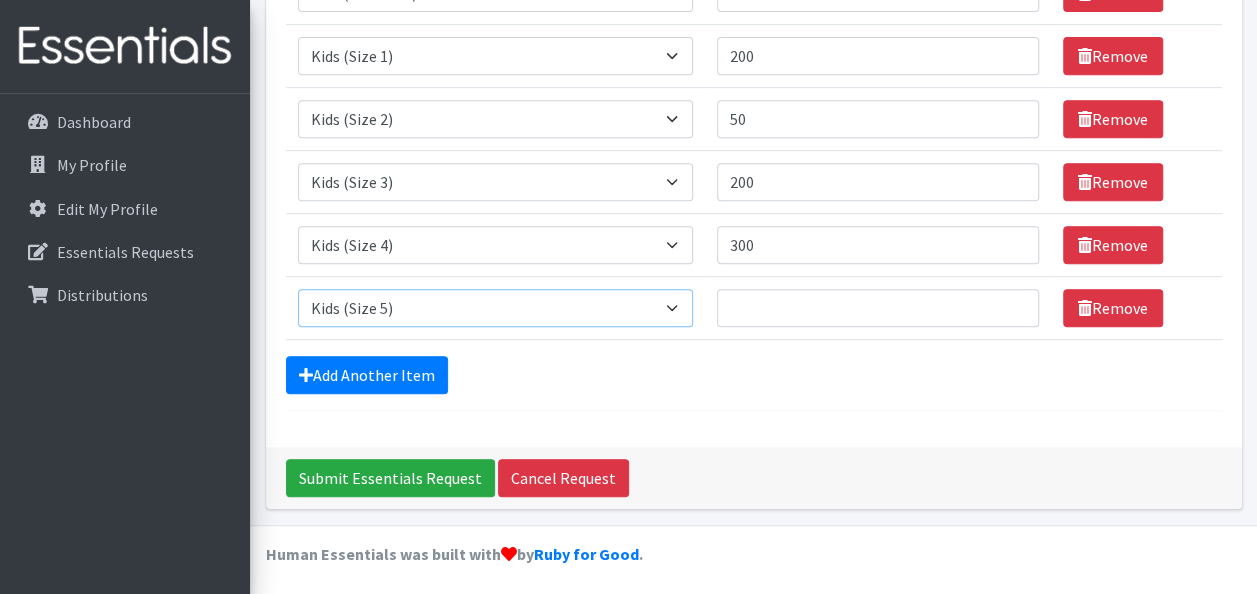click on "Select an item
Baby Formula
Kids (Newborn)
Kids (Preemie)
Kids (Size 1)
Kids (Size 2)
Kids (Size 3)
Kids (Size 4)
Kids (Size 5)
Kids (Size 6)
Kids (Size 7)
Kids Swimmers
Kids Wipes (Baby) (# ofPacks)
Period Liners
Period Pads
Period Tampons
Toddler Goodnights L/XL (60-125 lbs)
Toddler Goodnights S/M (38-65 lbs)
Toddler Pull-Ups (2T-3T)
Toddler Pull-Ups (3T-4T)
Toddler Pull-Ups (4T-5T)" at bounding box center (495, 308) 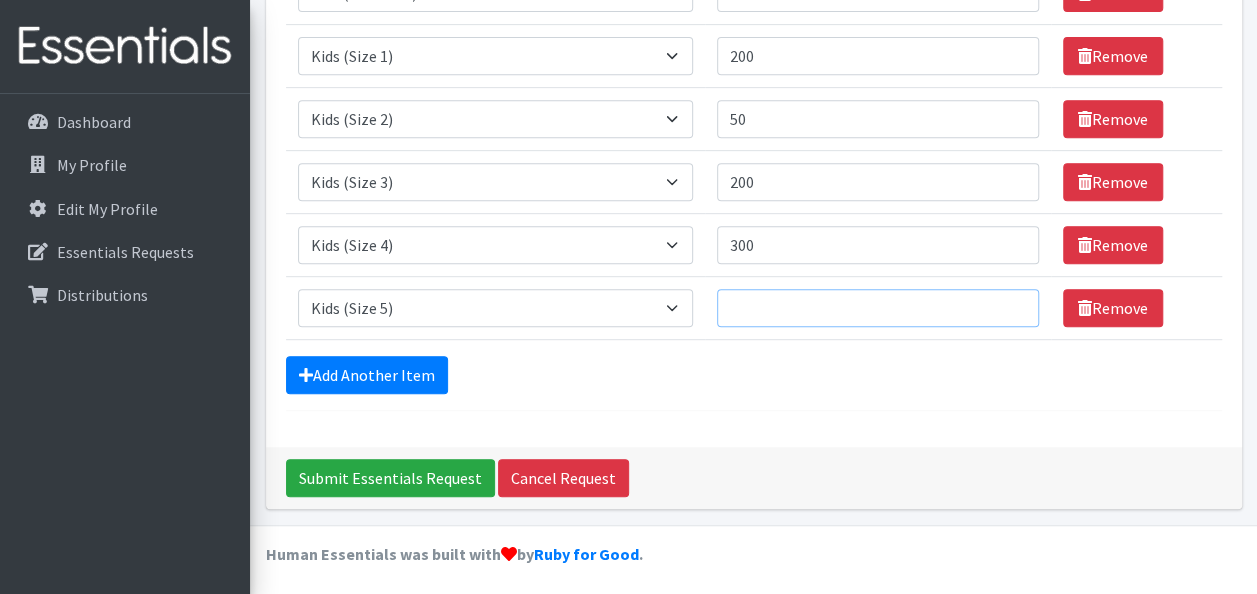 click on "Quantity" at bounding box center (878, 308) 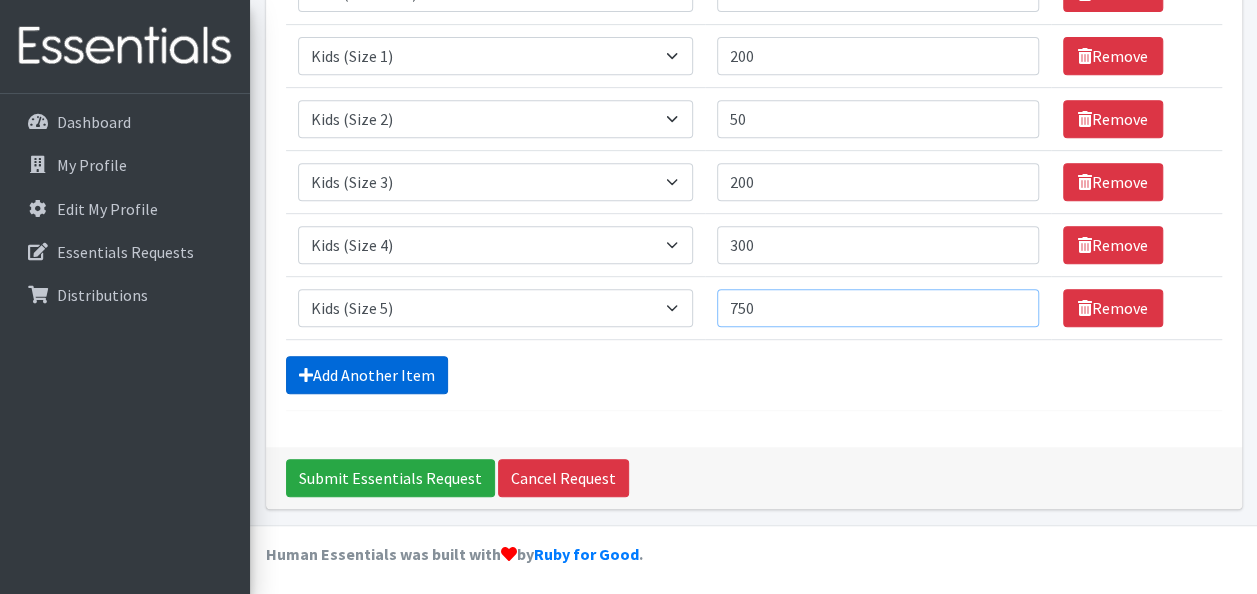 type on "750" 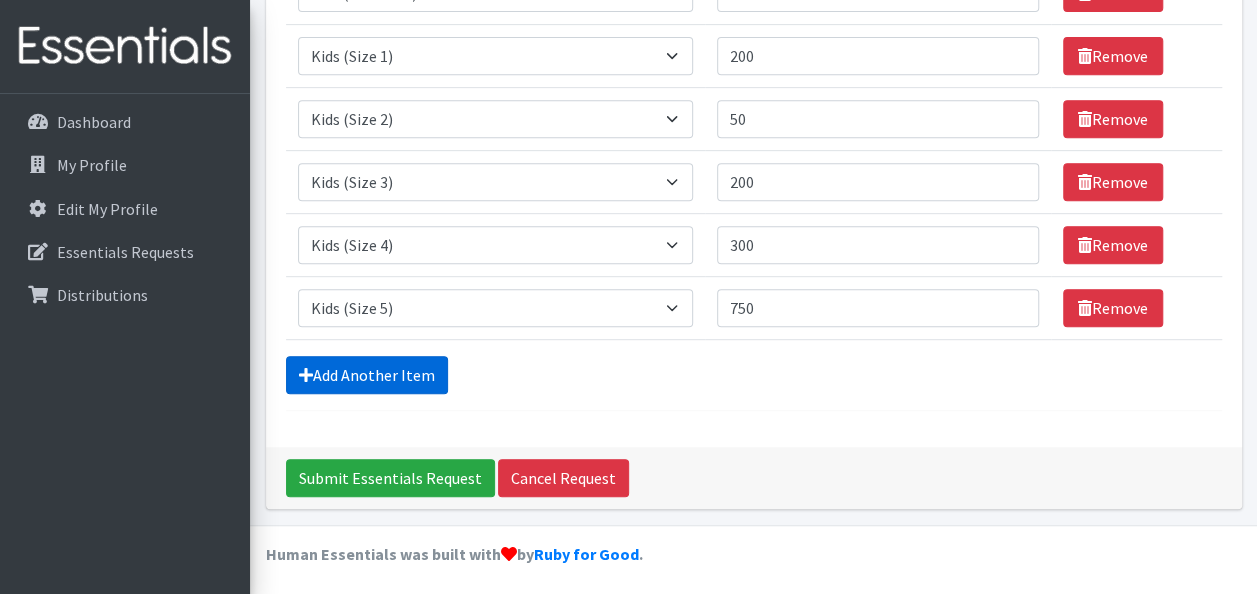 click on "Add Another Item" at bounding box center (367, 375) 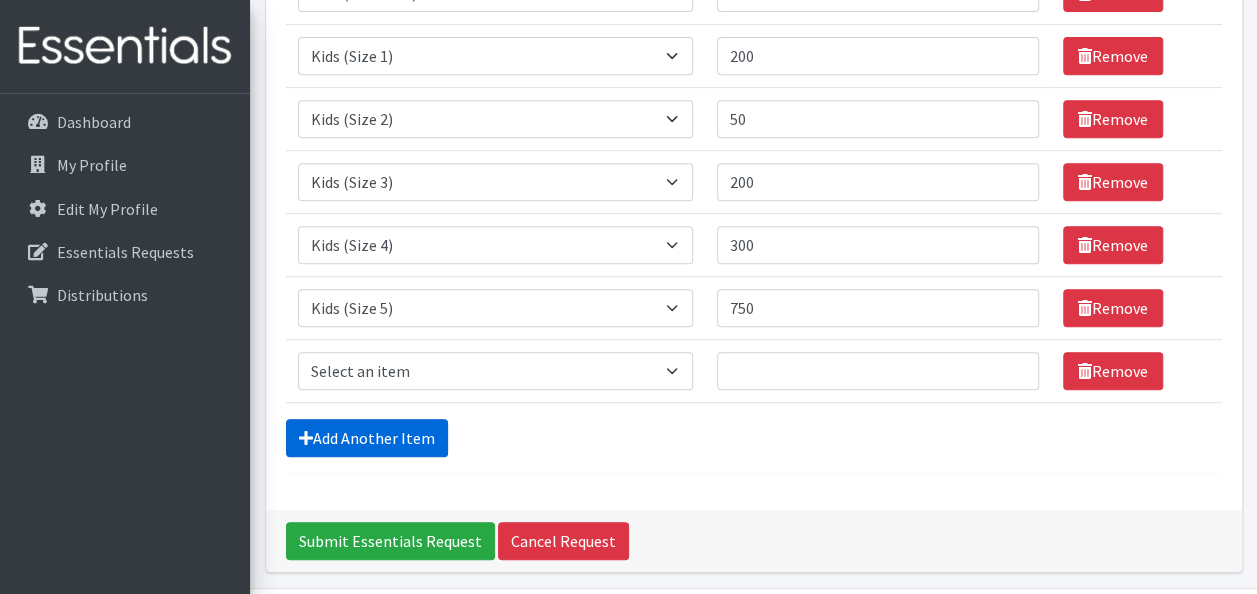 scroll, scrollTop: 475, scrollLeft: 0, axis: vertical 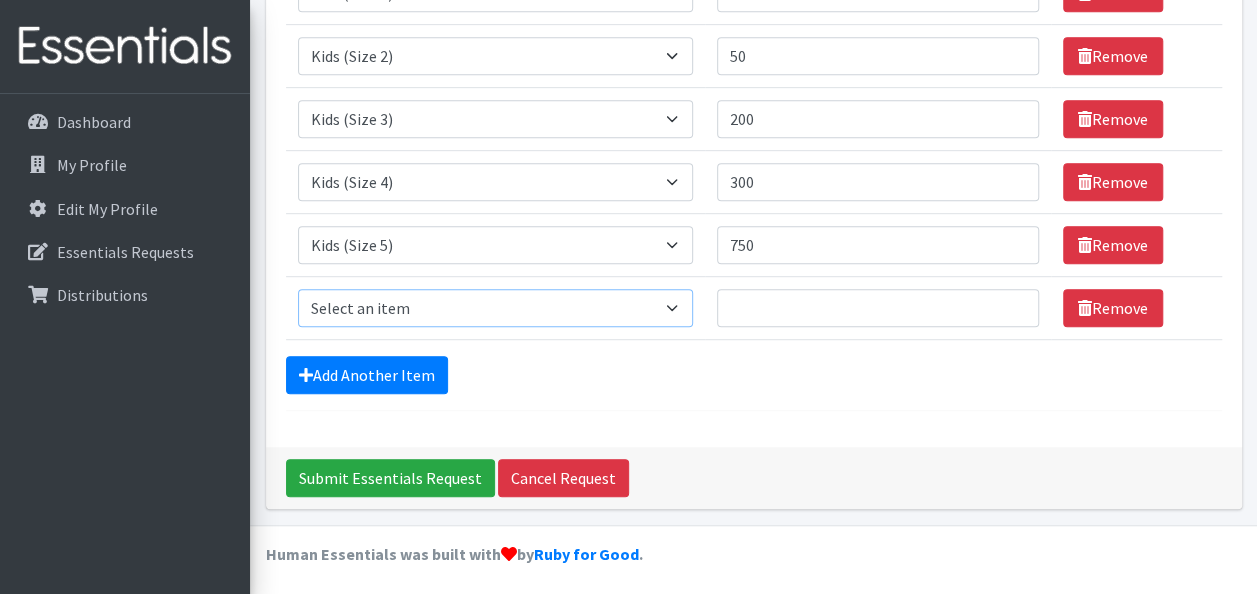 click on "Select an item
Baby Formula
Kids (Newborn)
Kids (Preemie)
Kids (Size 1)
Kids (Size 2)
Kids (Size 3)
Kids (Size 4)
Kids (Size 5)
Kids (Size 6)
Kids (Size 7)
Kids Swimmers
Kids Wipes (Baby) (# ofPacks)
Period Liners
Period Pads
Period Tampons
Toddler Goodnights L/XL (60-125 lbs)
Toddler Goodnights S/M (38-65 lbs)
Toddler Pull-Ups (2T-3T)
Toddler Pull-Ups (3T-4T)
Toddler Pull-Ups (4T-5T)" at bounding box center (495, 308) 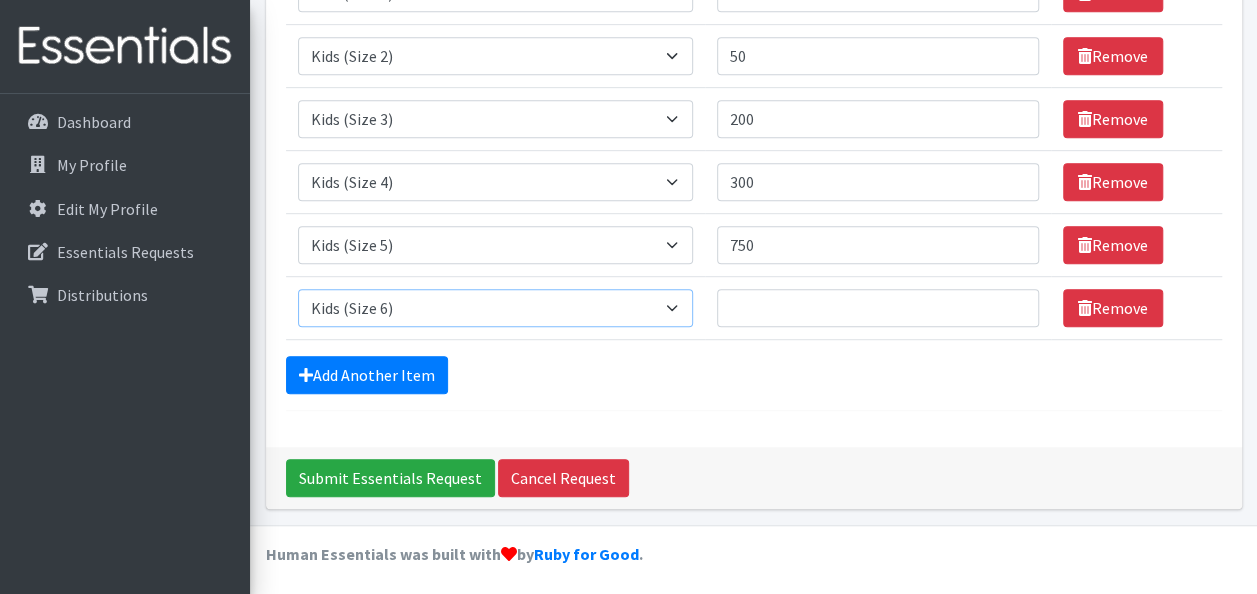 click on "Select an item
Baby Formula
Kids (Newborn)
Kids (Preemie)
Kids (Size 1)
Kids (Size 2)
Kids (Size 3)
Kids (Size 4)
Kids (Size 5)
Kids (Size 6)
Kids (Size 7)
Kids Swimmers
Kids Wipes (Baby) (# ofPacks)
Period Liners
Period Pads
Period Tampons
Toddler Goodnights L/XL (60-125 lbs)
Toddler Goodnights S/M (38-65 lbs)
Toddler Pull-Ups (2T-3T)
Toddler Pull-Ups (3T-4T)
Toddler Pull-Ups (4T-5T)" at bounding box center [495, 308] 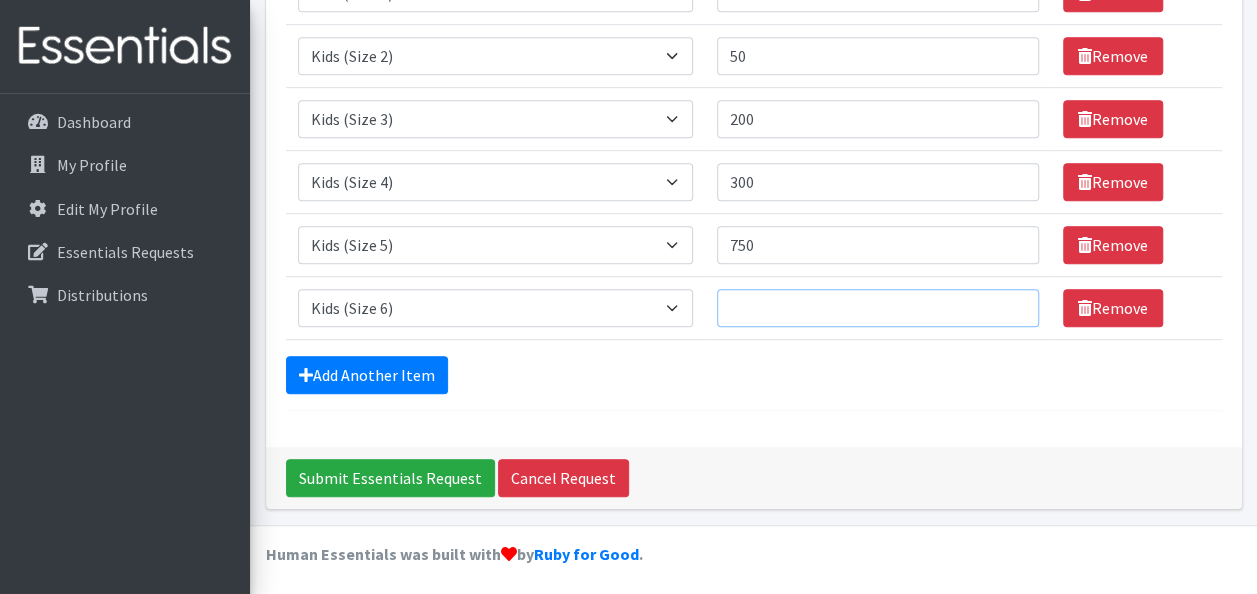 click on "Quantity" at bounding box center (878, 308) 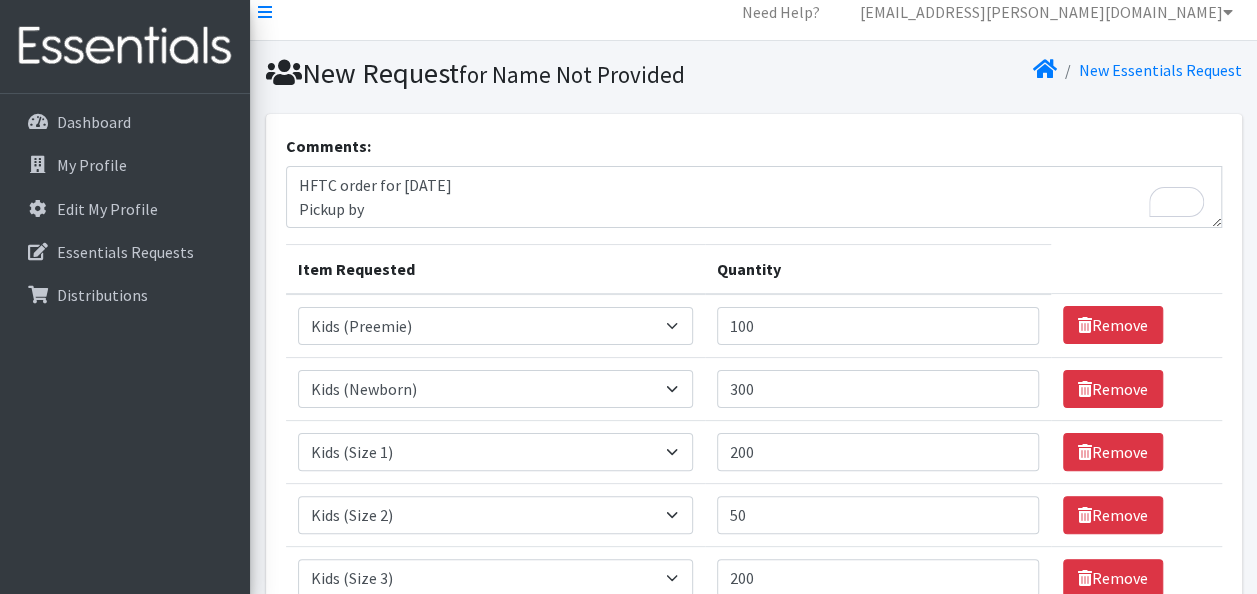 scroll, scrollTop: 0, scrollLeft: 0, axis: both 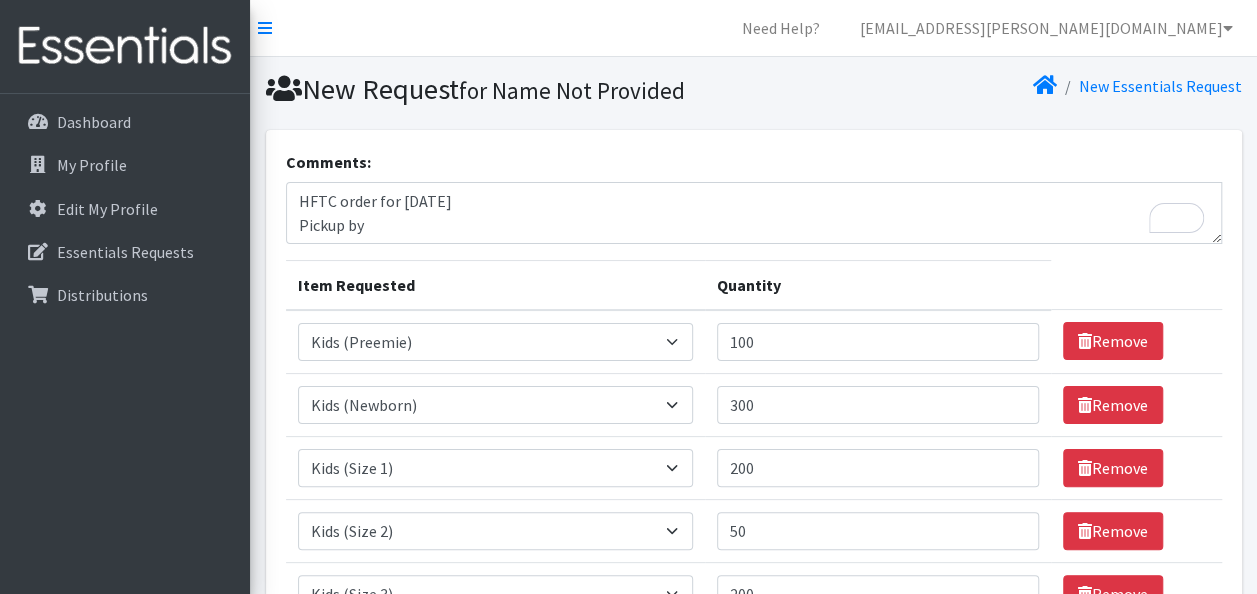 type on "1500" 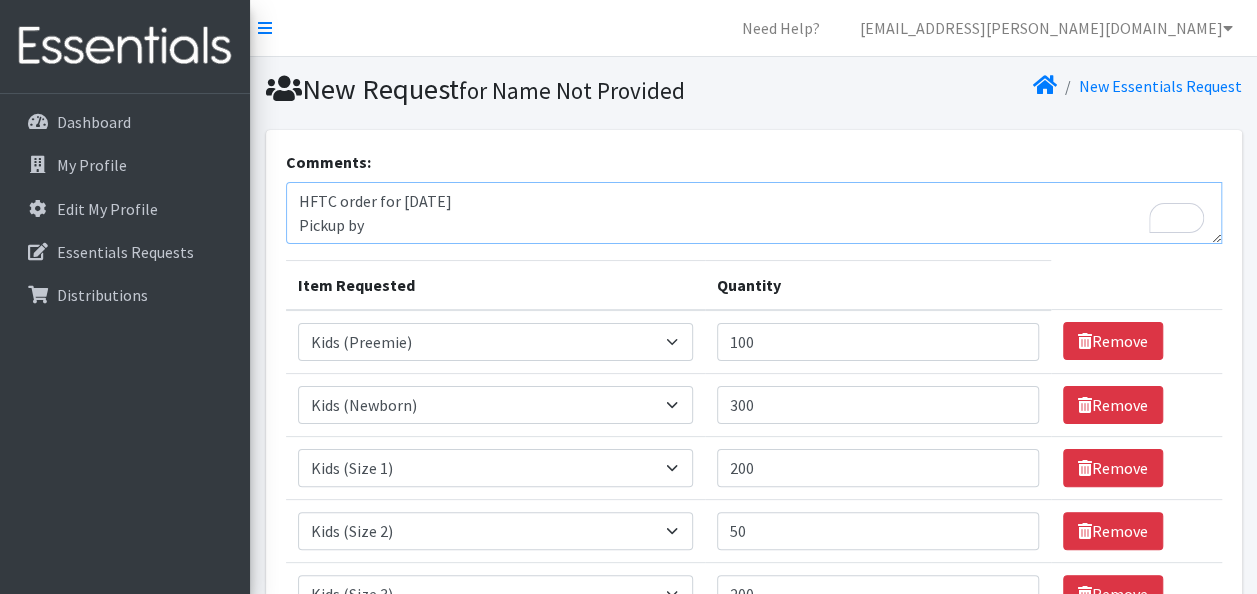 click on "HFTC order for [DATE]
Pickup by" at bounding box center [754, 213] 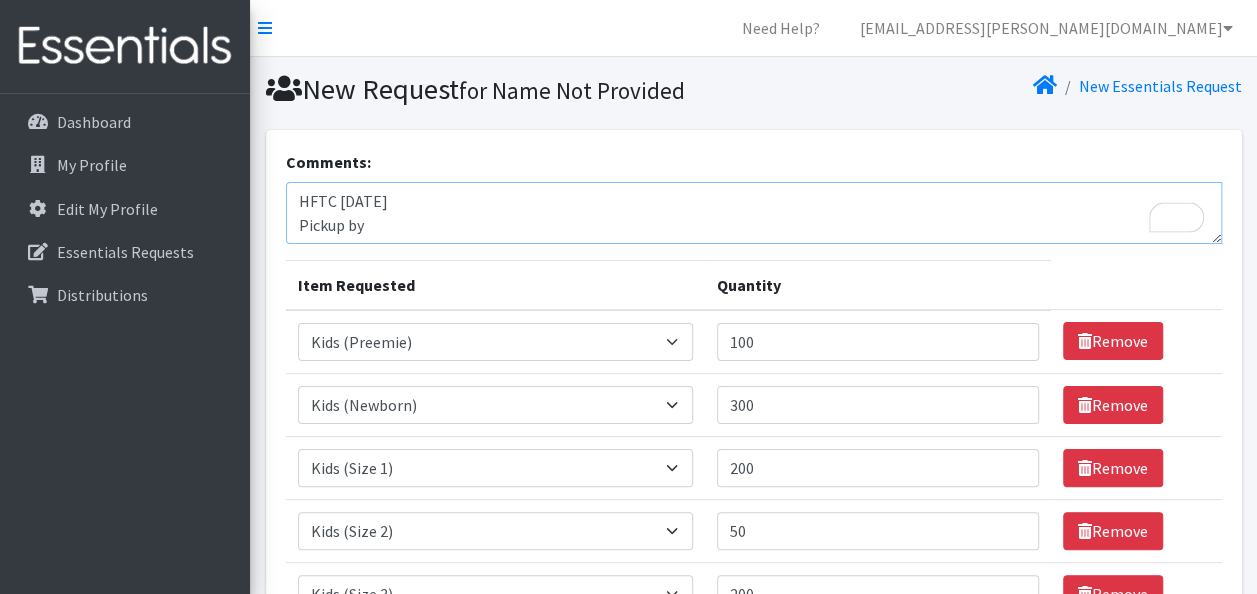 click on "HFTC [DATE]
Pickup by" at bounding box center [754, 213] 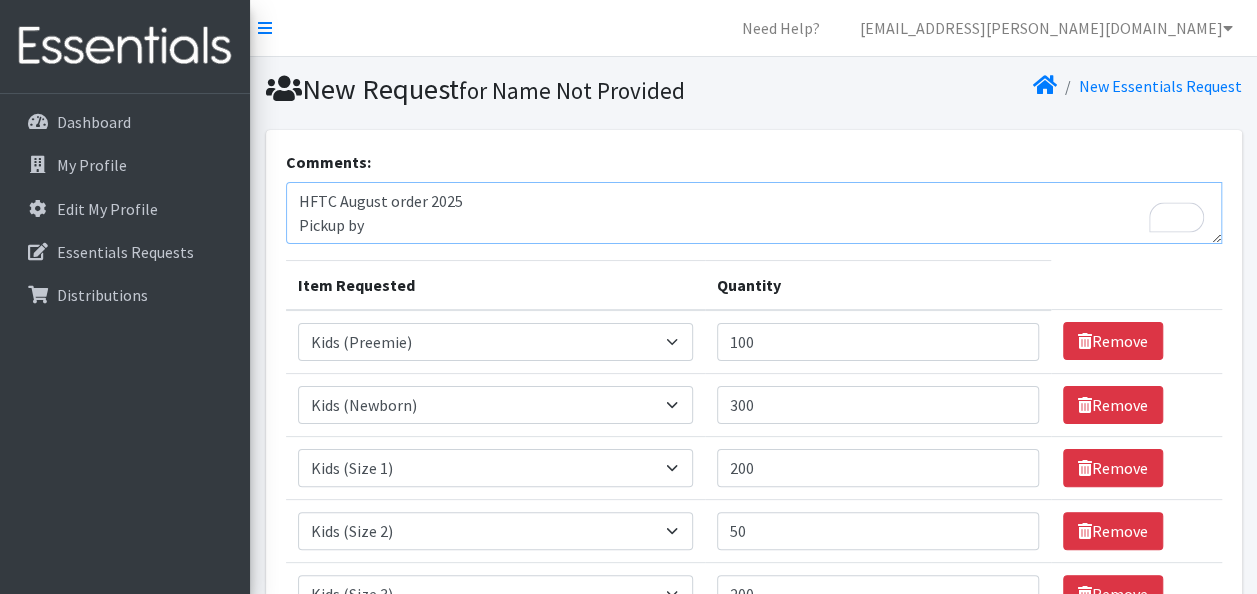 click on "HFTC August order 2025
Pickup by" at bounding box center [754, 213] 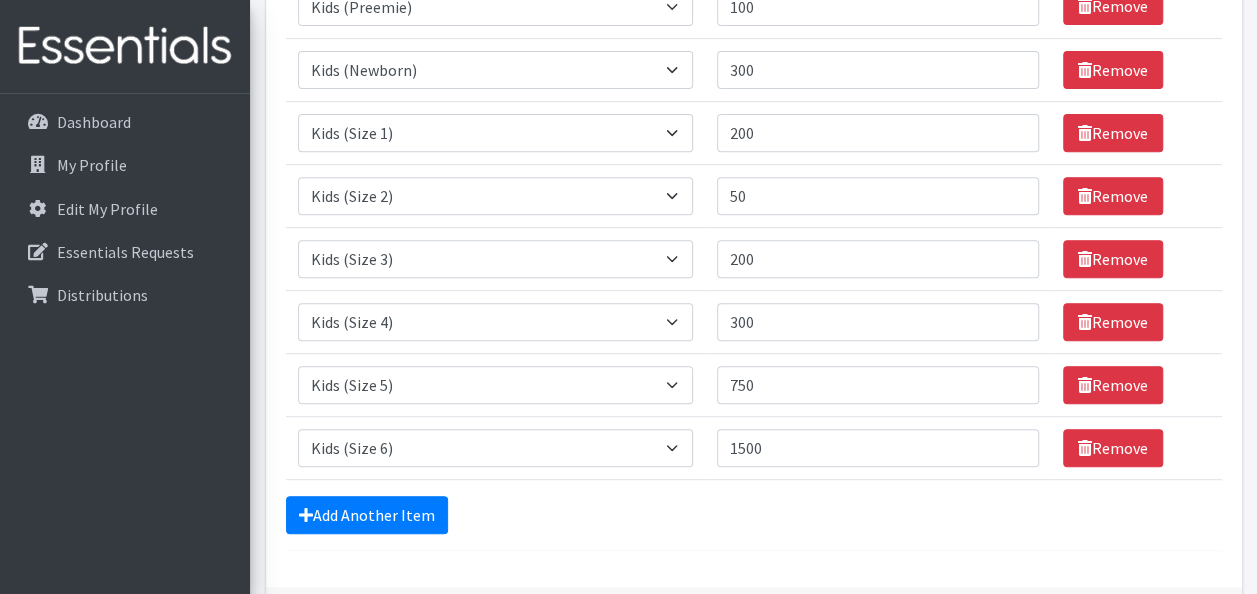 scroll, scrollTop: 0, scrollLeft: 0, axis: both 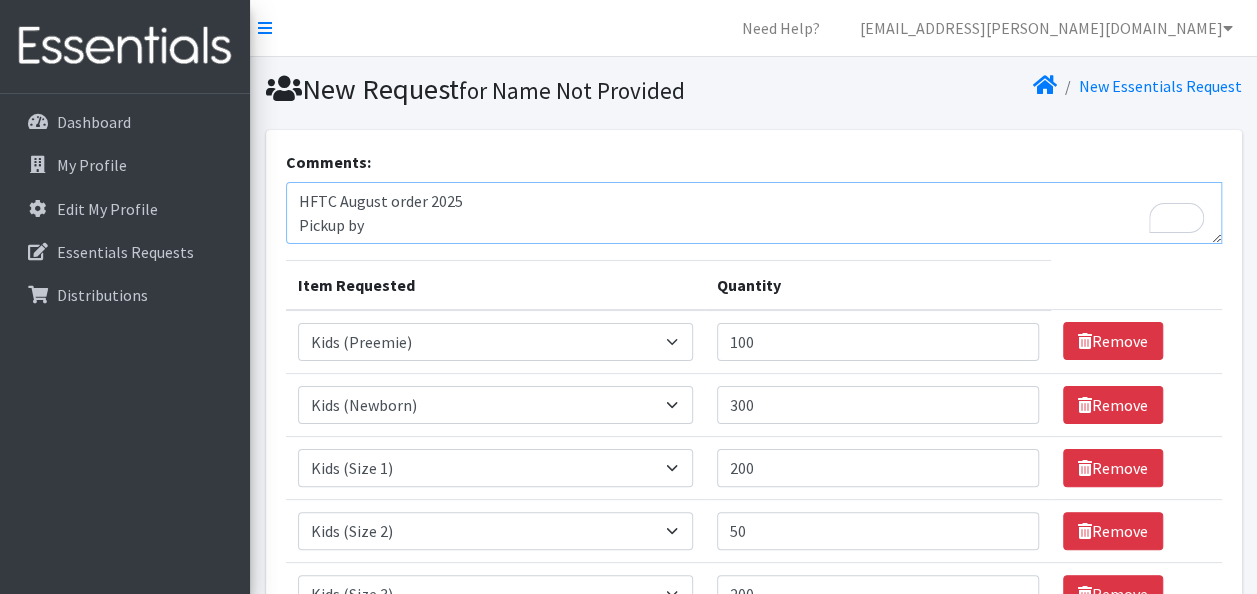 click on "HFTC August order 2025
Pickup by" at bounding box center [754, 213] 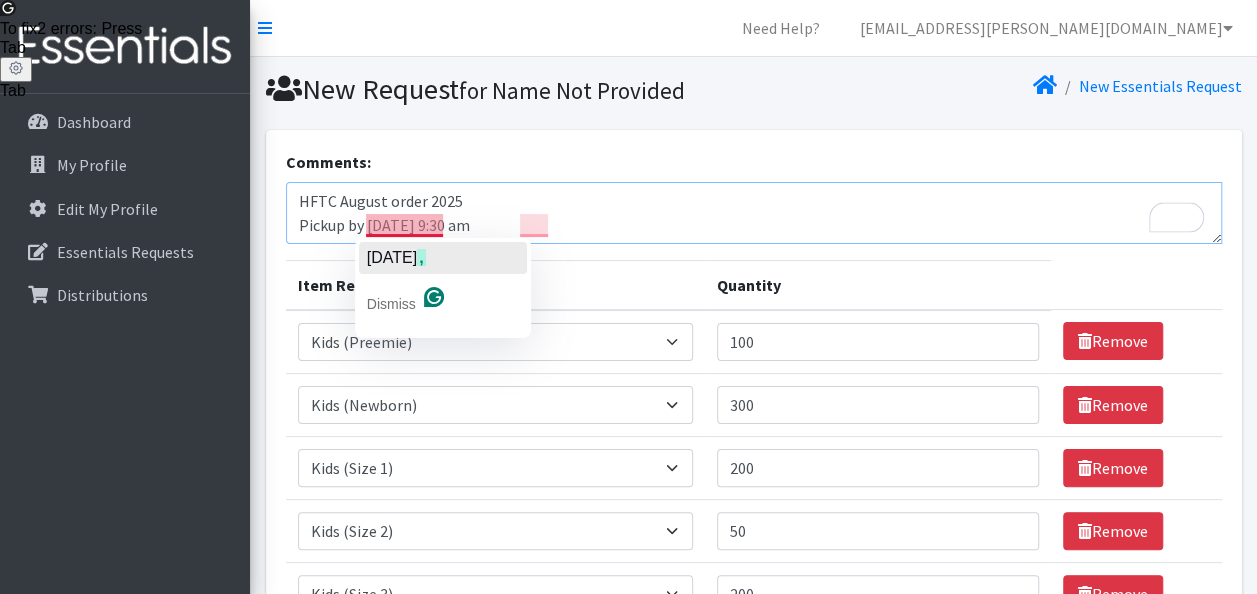 click on "[DATE]" 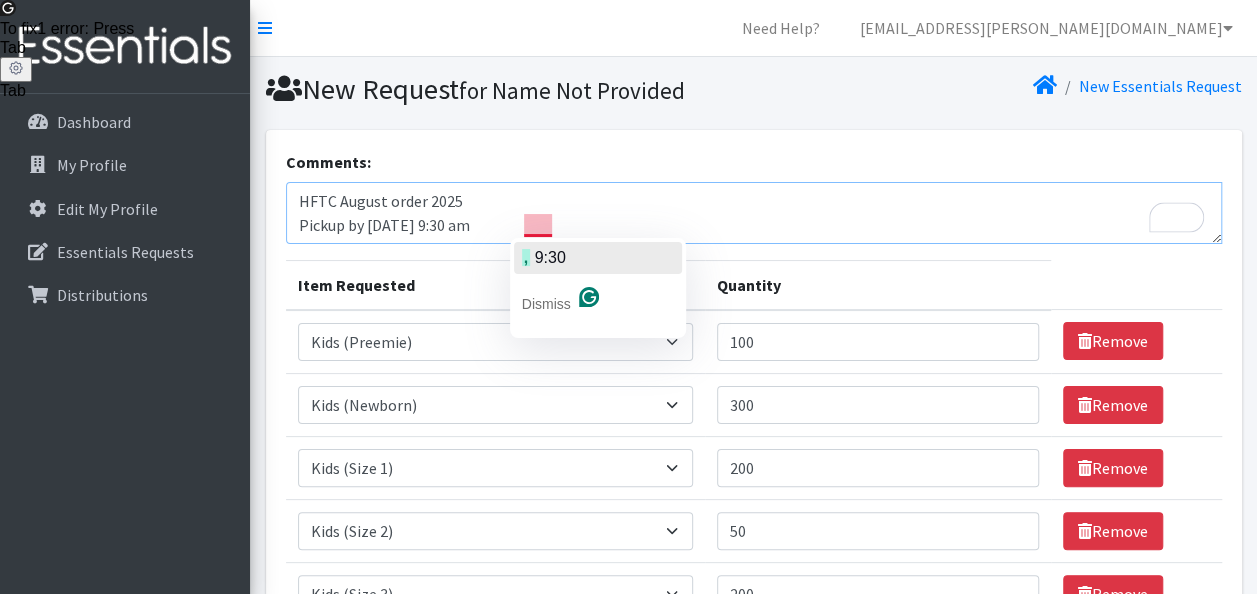 click on "9:30" 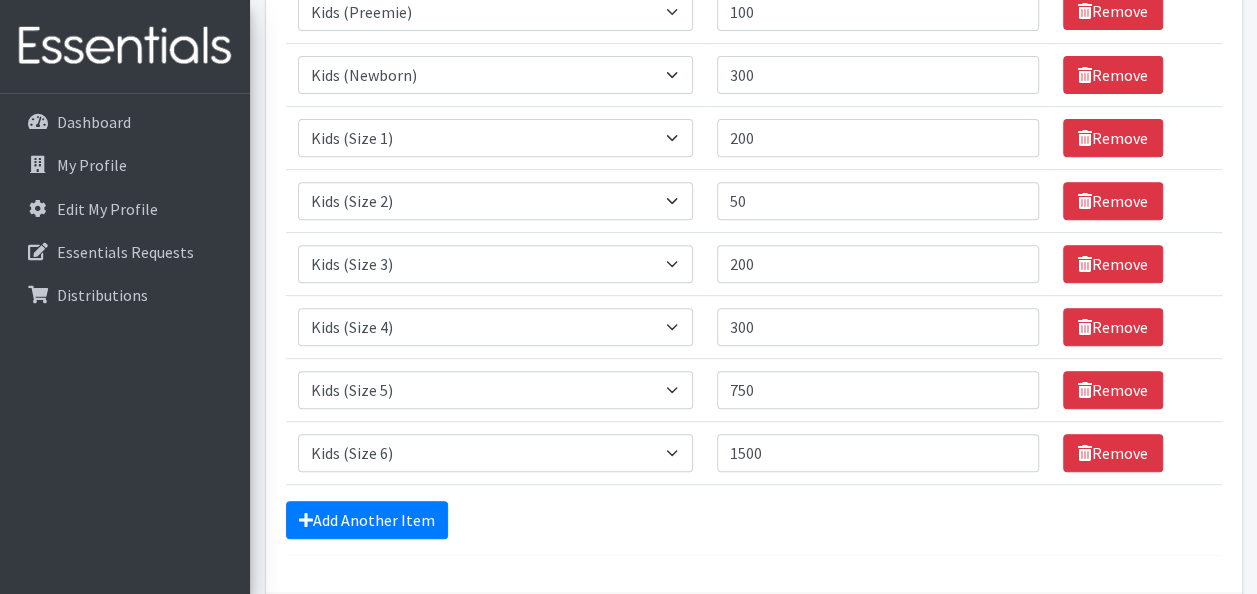 scroll, scrollTop: 340, scrollLeft: 0, axis: vertical 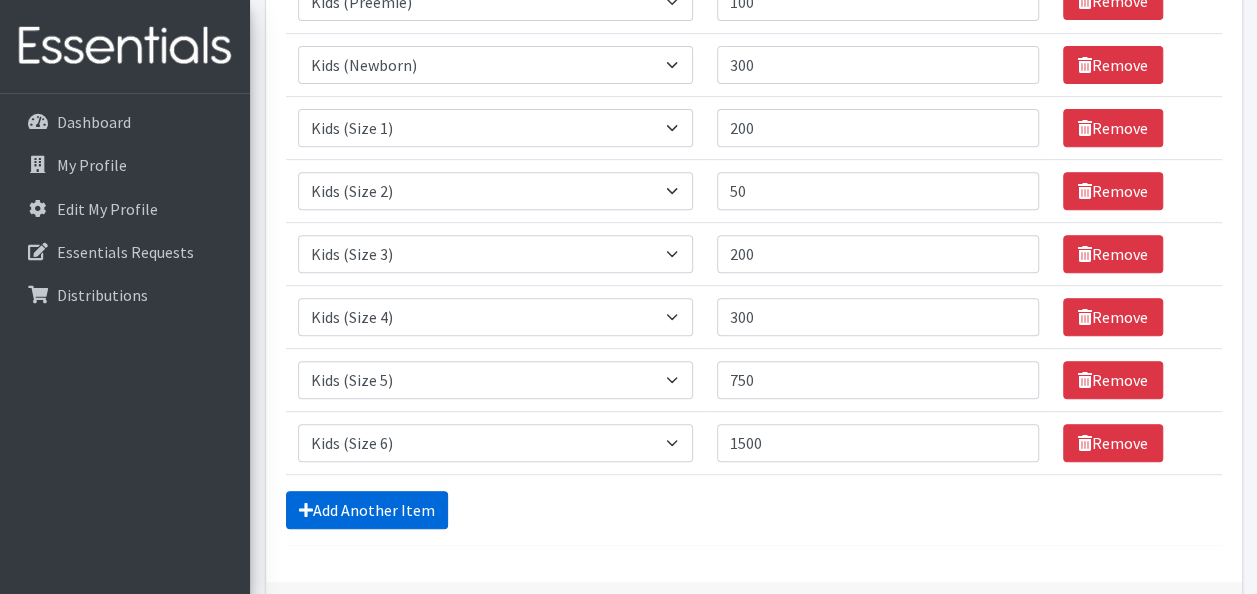 type on "HFTC August order 2025
Pickup by [DATE] 9:30 am" 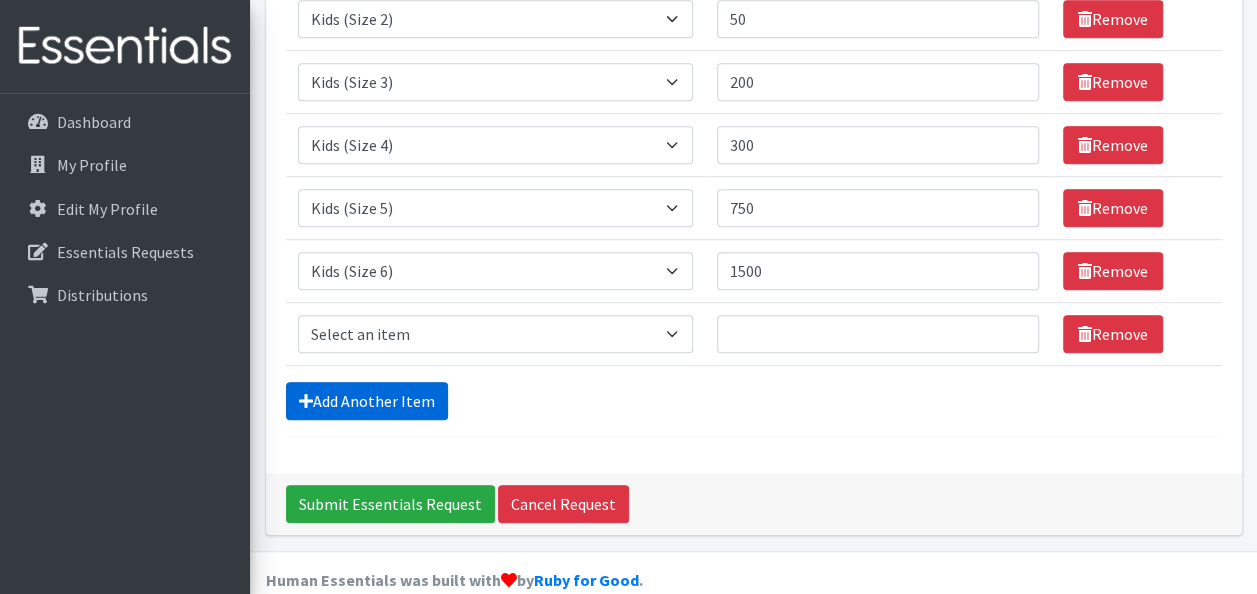 scroll, scrollTop: 538, scrollLeft: 0, axis: vertical 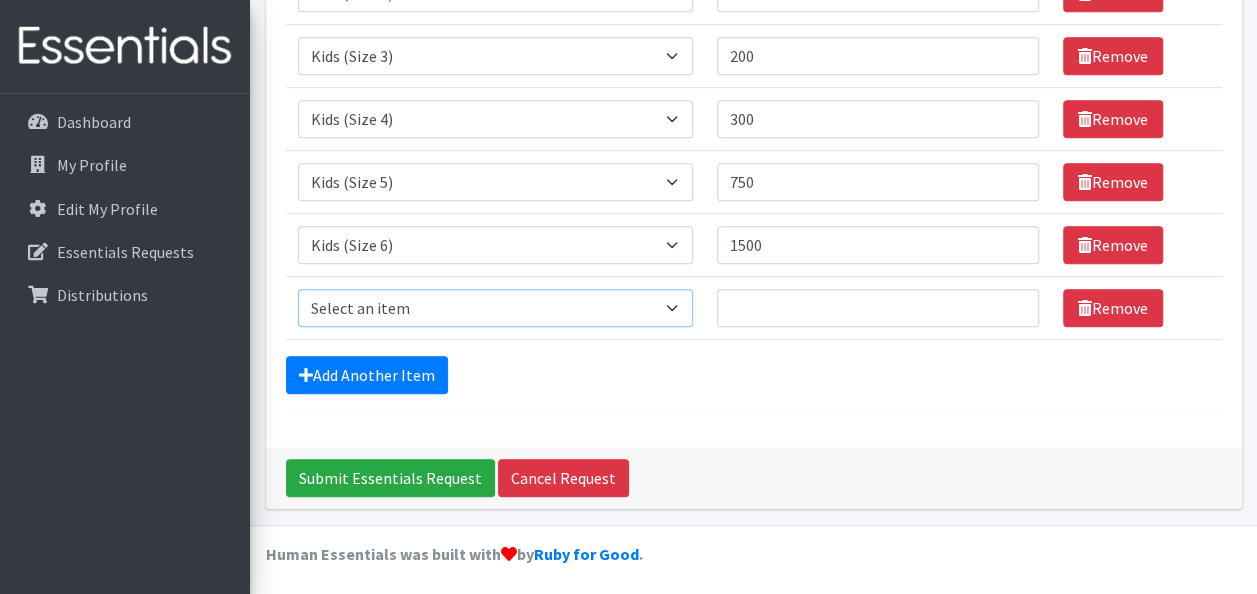 click on "Select an item
Baby Formula
Kids (Newborn)
Kids (Preemie)
Kids (Size 1)
Kids (Size 2)
Kids (Size 3)
Kids (Size 4)
Kids (Size 5)
Kids (Size 6)
Kids (Size 7)
Kids Swimmers
Kids Wipes (Baby) (# ofPacks)
Period Liners
Period Pads
Period Tampons
Toddler Goodnights L/XL (60-125 lbs)
Toddler Goodnights S/M (38-65 lbs)
Toddler Pull-Ups (2T-3T)
Toddler Pull-Ups (3T-4T)
Toddler Pull-Ups (4T-5T)" at bounding box center (495, 308) 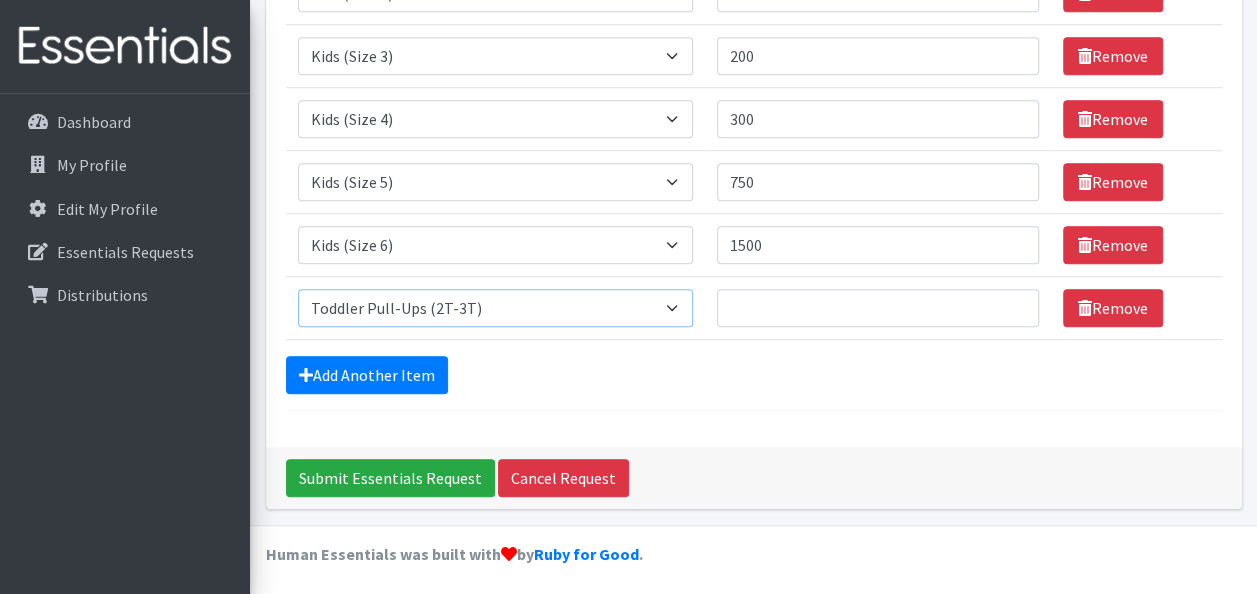 click on "Select an item
Baby Formula
Kids (Newborn)
Kids (Preemie)
Kids (Size 1)
Kids (Size 2)
Kids (Size 3)
Kids (Size 4)
Kids (Size 5)
Kids (Size 6)
Kids (Size 7)
Kids Swimmers
Kids Wipes (Baby) (# ofPacks)
Period Liners
Period Pads
Period Tampons
Toddler Goodnights L/XL (60-125 lbs)
Toddler Goodnights S/M (38-65 lbs)
Toddler Pull-Ups (2T-3T)
Toddler Pull-Ups (3T-4T)
Toddler Pull-Ups (4T-5T)" at bounding box center (495, 308) 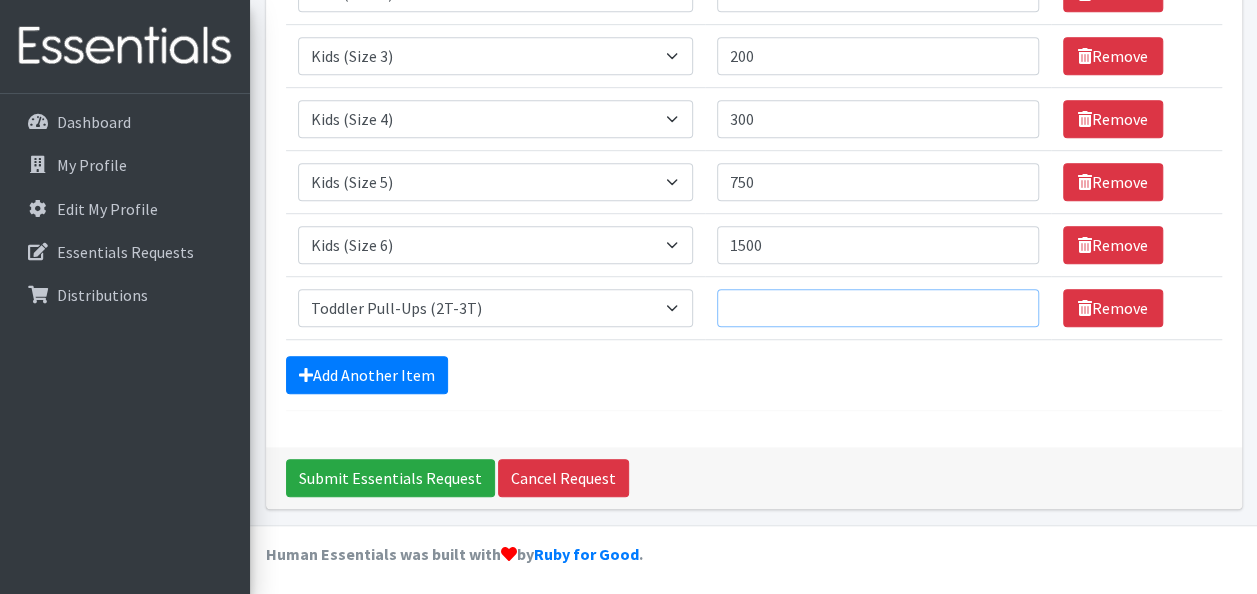 click on "Quantity" at bounding box center (878, 308) 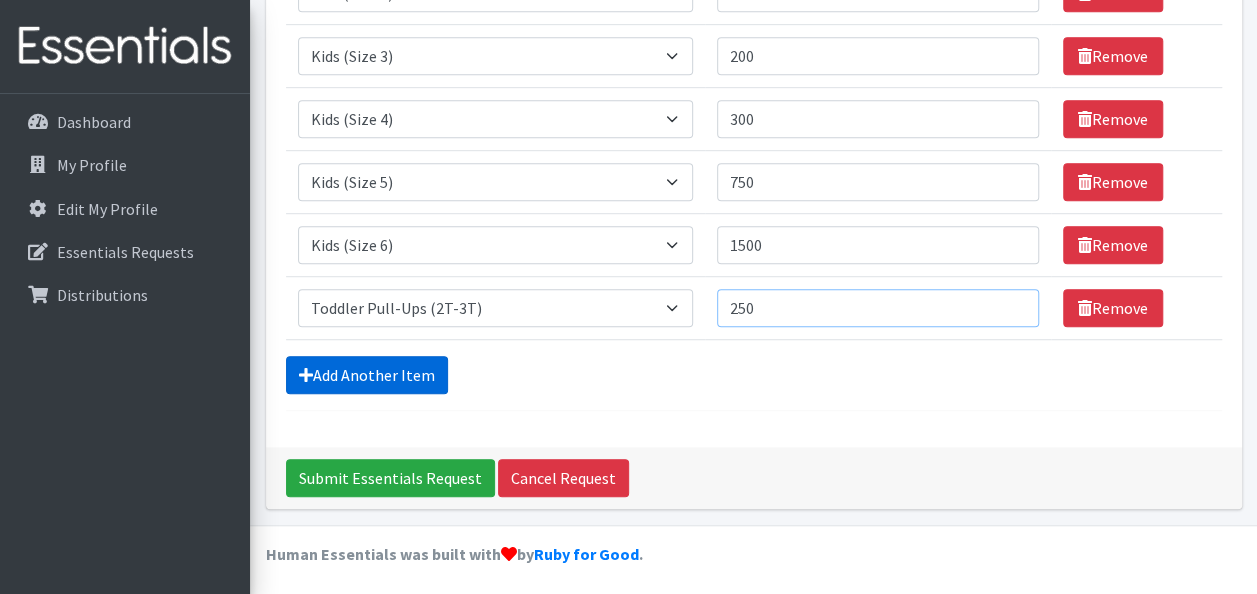 type on "250" 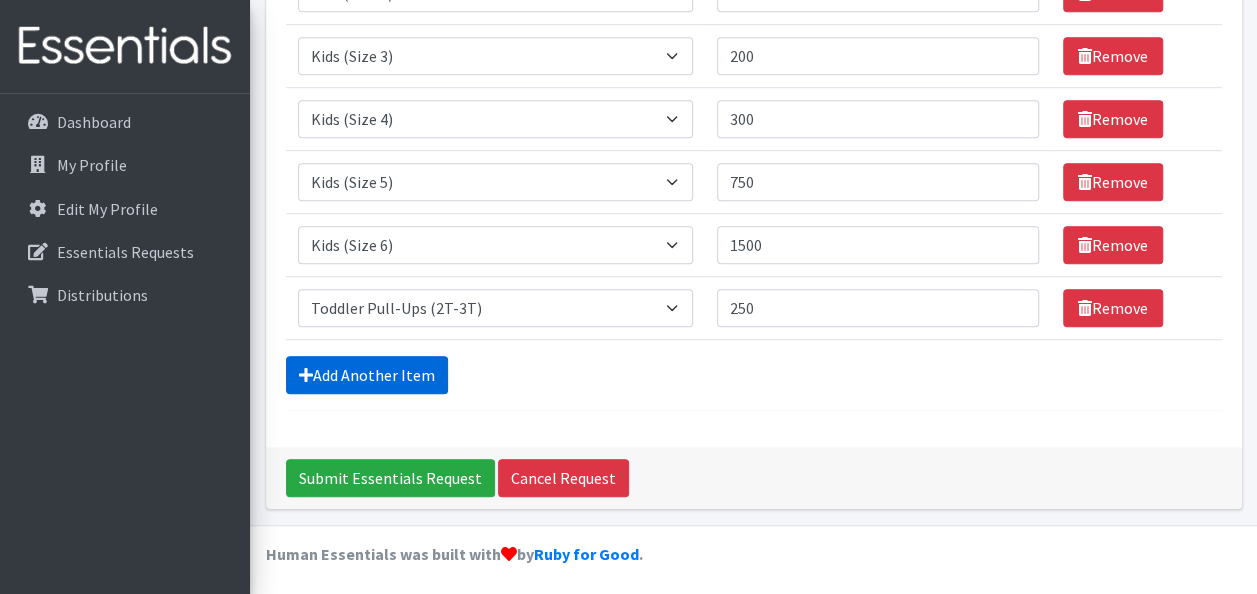 click on "Add Another Item" at bounding box center (367, 375) 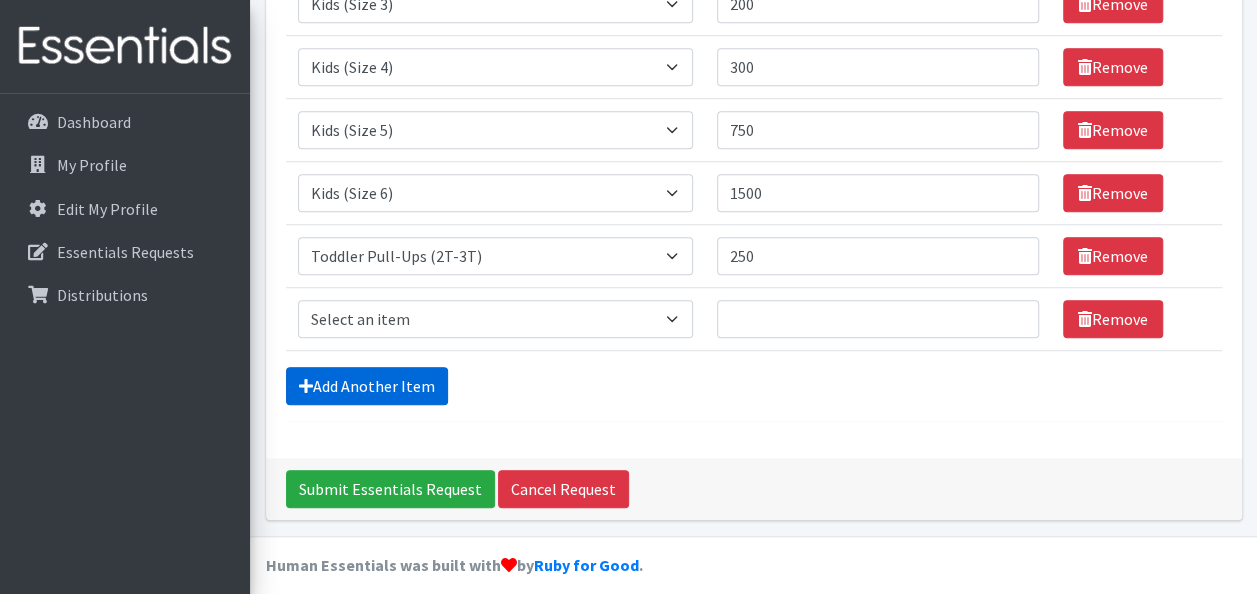 scroll, scrollTop: 600, scrollLeft: 0, axis: vertical 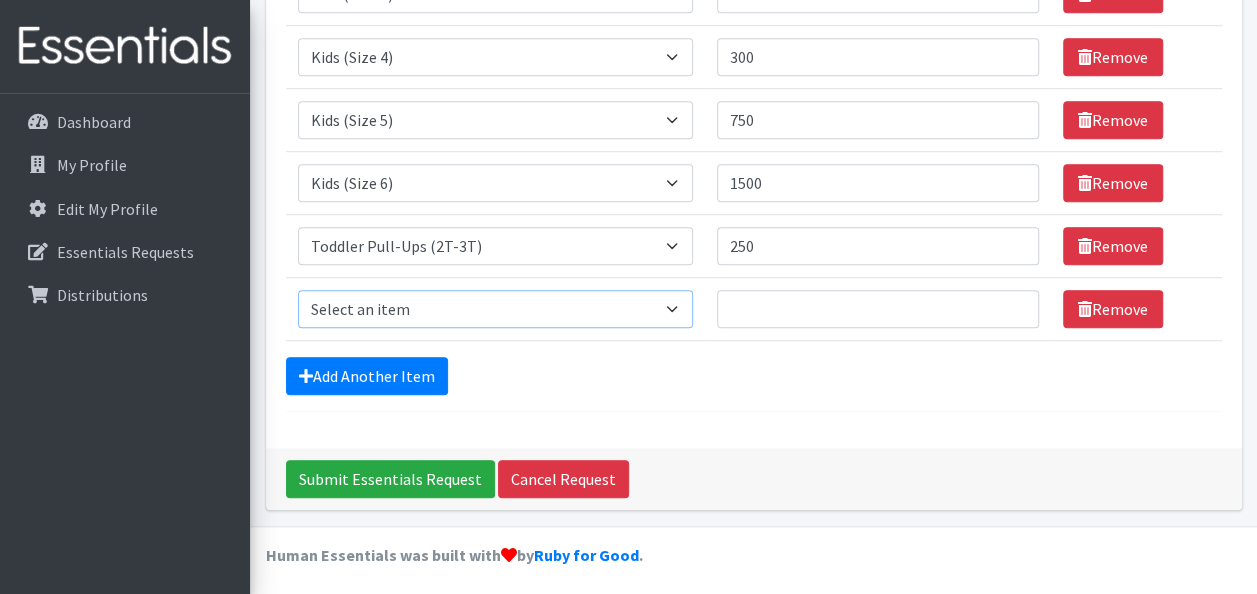 click on "Select an item
Baby Formula
Kids (Newborn)
Kids (Preemie)
Kids (Size 1)
Kids (Size 2)
Kids (Size 3)
Kids (Size 4)
Kids (Size 5)
Kids (Size 6)
Kids (Size 7)
Kids Swimmers
Kids Wipes (Baby) (# ofPacks)
Period Liners
Period Pads
Period Tampons
Toddler Goodnights L/XL (60-125 lbs)
Toddler Goodnights S/M (38-65 lbs)
Toddler Pull-Ups (2T-3T)
Toddler Pull-Ups (3T-4T)
Toddler Pull-Ups (4T-5T)" at bounding box center (495, 309) 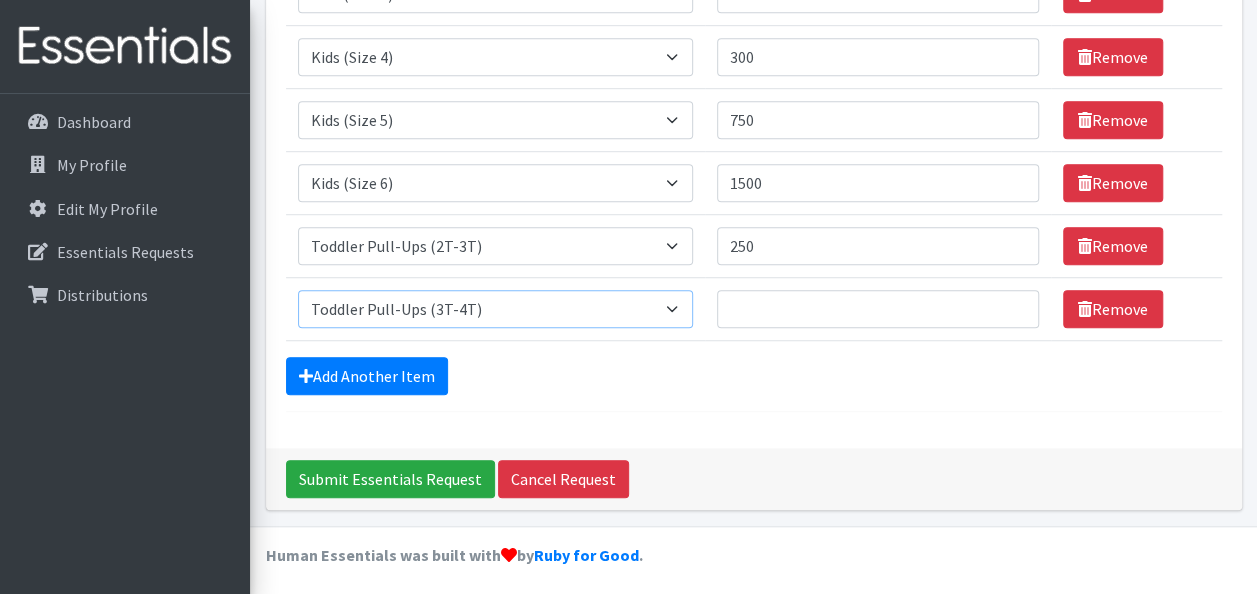 click on "Select an item
Baby Formula
Kids (Newborn)
Kids (Preemie)
Kids (Size 1)
Kids (Size 2)
Kids (Size 3)
Kids (Size 4)
Kids (Size 5)
Kids (Size 6)
Kids (Size 7)
Kids Swimmers
Kids Wipes (Baby) (# ofPacks)
Period Liners
Period Pads
Period Tampons
Toddler Goodnights L/XL (60-125 lbs)
Toddler Goodnights S/M (38-65 lbs)
Toddler Pull-Ups (2T-3T)
Toddler Pull-Ups (3T-4T)
Toddler Pull-Ups (4T-5T)" at bounding box center (495, 309) 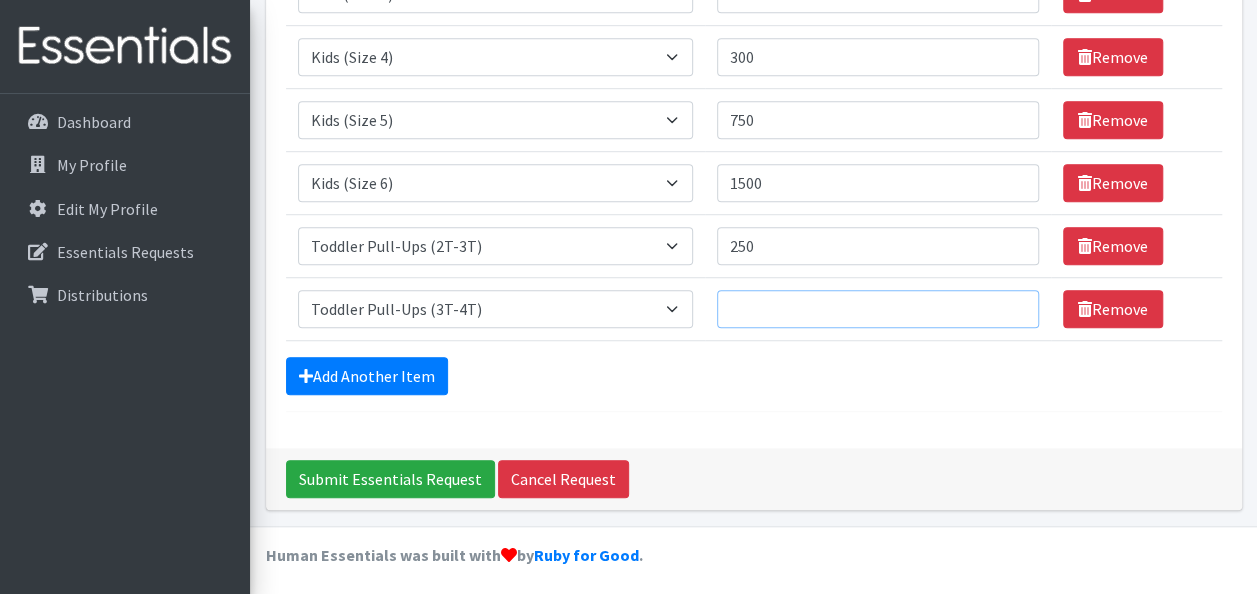 click on "Quantity" at bounding box center (878, 309) 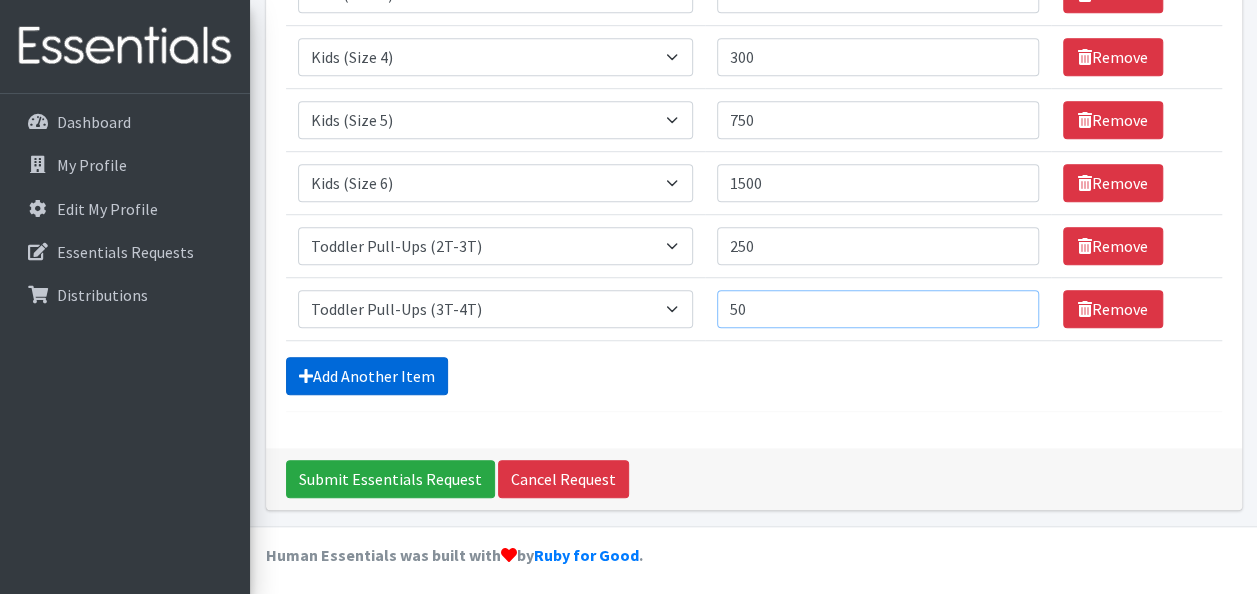 type on "50" 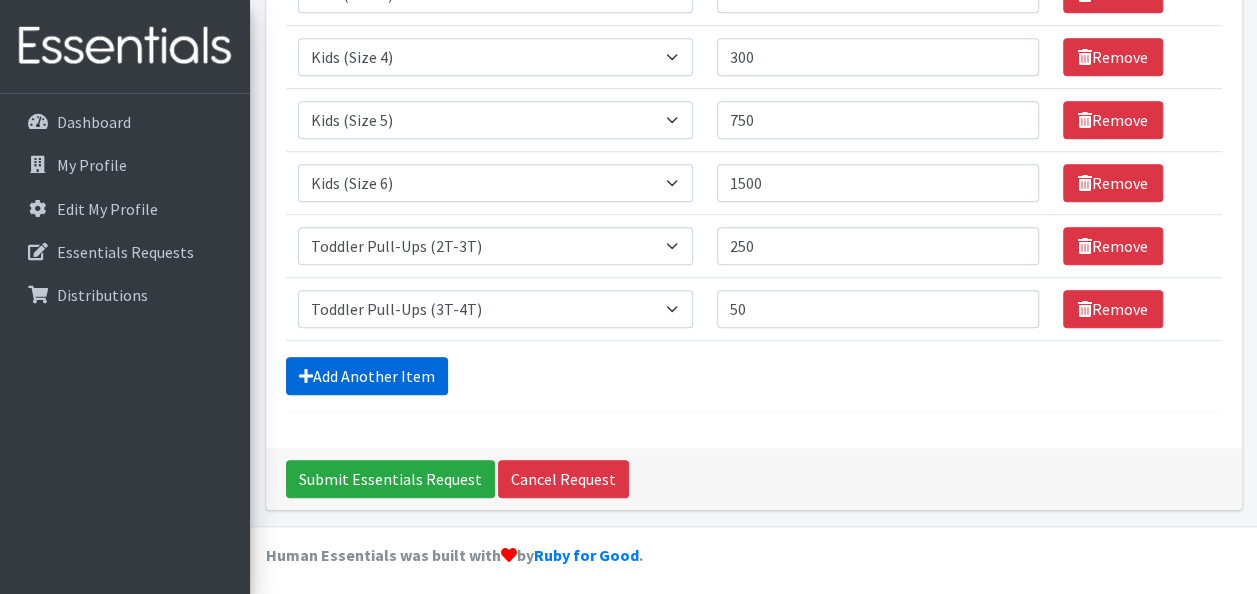 click on "Add Another Item" at bounding box center [367, 376] 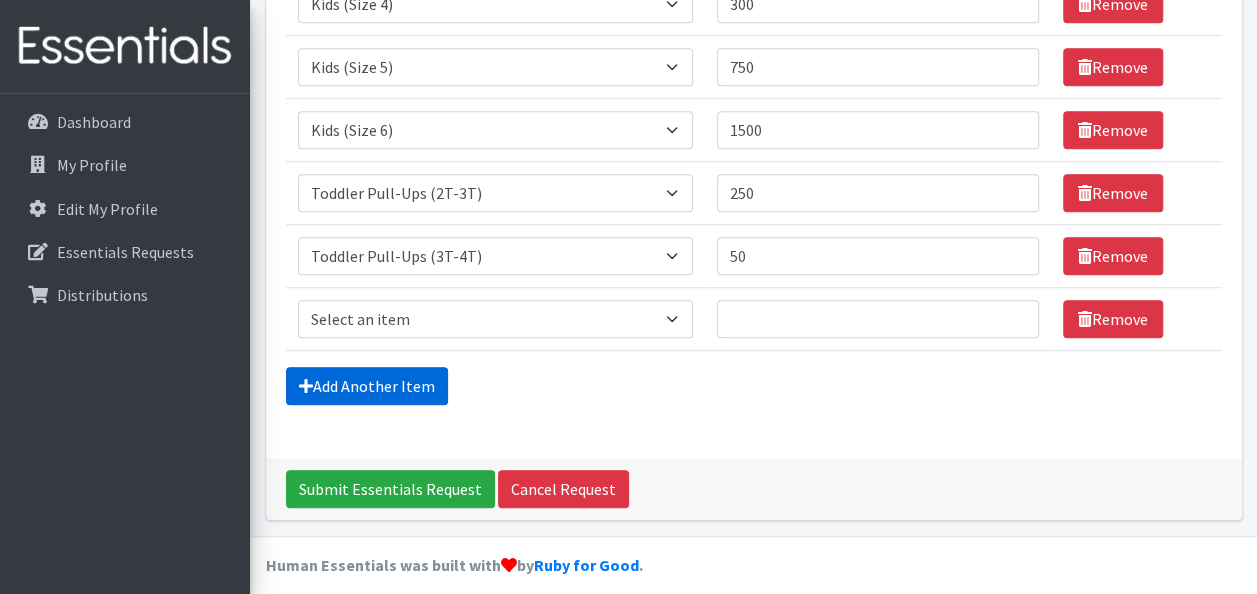 scroll, scrollTop: 663, scrollLeft: 0, axis: vertical 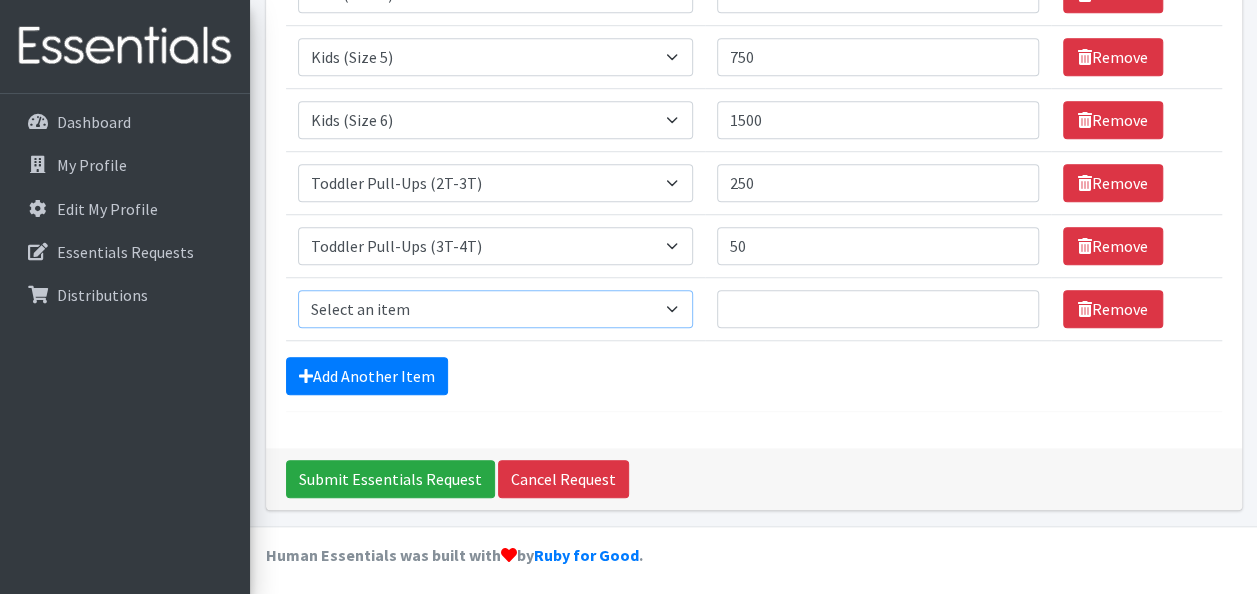 click on "Select an item
Baby Formula
Kids (Newborn)
Kids (Preemie)
Kids (Size 1)
Kids (Size 2)
Kids (Size 3)
Kids (Size 4)
Kids (Size 5)
Kids (Size 6)
Kids (Size 7)
Kids Swimmers
Kids Wipes (Baby) (# ofPacks)
Period Liners
Period Pads
Period Tampons
Toddler Goodnights L/XL (60-125 lbs)
Toddler Goodnights S/M (38-65 lbs)
Toddler Pull-Ups (2T-3T)
Toddler Pull-Ups (3T-4T)
Toddler Pull-Ups (4T-5T)" at bounding box center [495, 309] 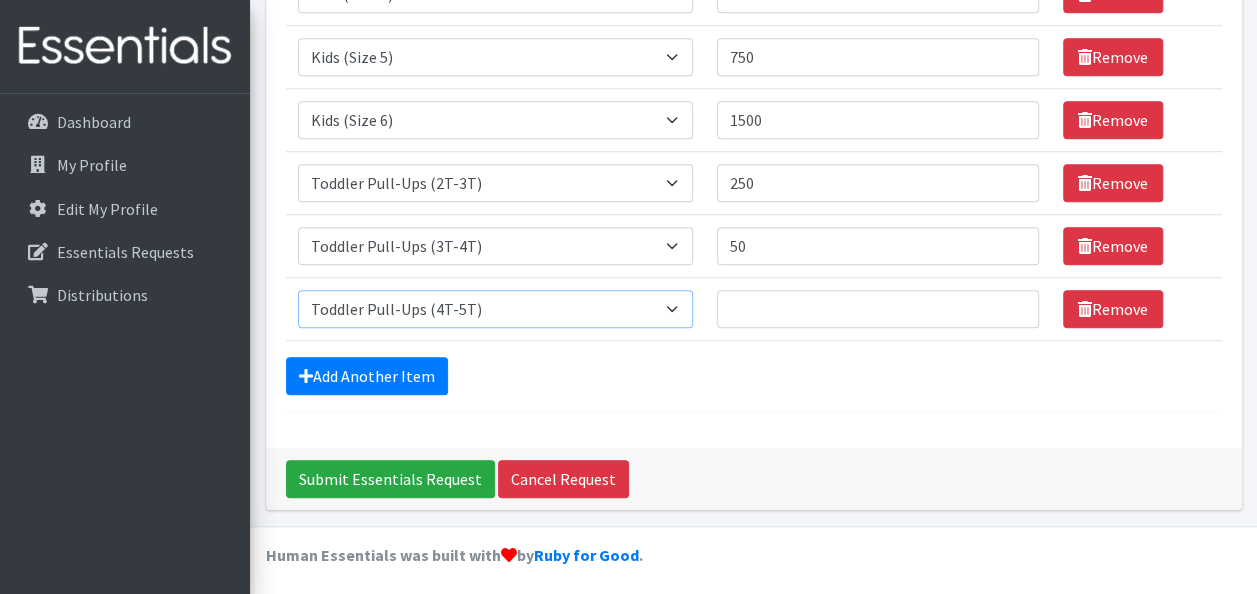 click on "Select an item
Baby Formula
Kids (Newborn)
Kids (Preemie)
Kids (Size 1)
Kids (Size 2)
Kids (Size 3)
Kids (Size 4)
Kids (Size 5)
Kids (Size 6)
Kids (Size 7)
Kids Swimmers
Kids Wipes (Baby) (# ofPacks)
Period Liners
Period Pads
Period Tampons
Toddler Goodnights L/XL (60-125 lbs)
Toddler Goodnights S/M (38-65 lbs)
Toddler Pull-Ups (2T-3T)
Toddler Pull-Ups (3T-4T)
Toddler Pull-Ups (4T-5T)" at bounding box center (495, 309) 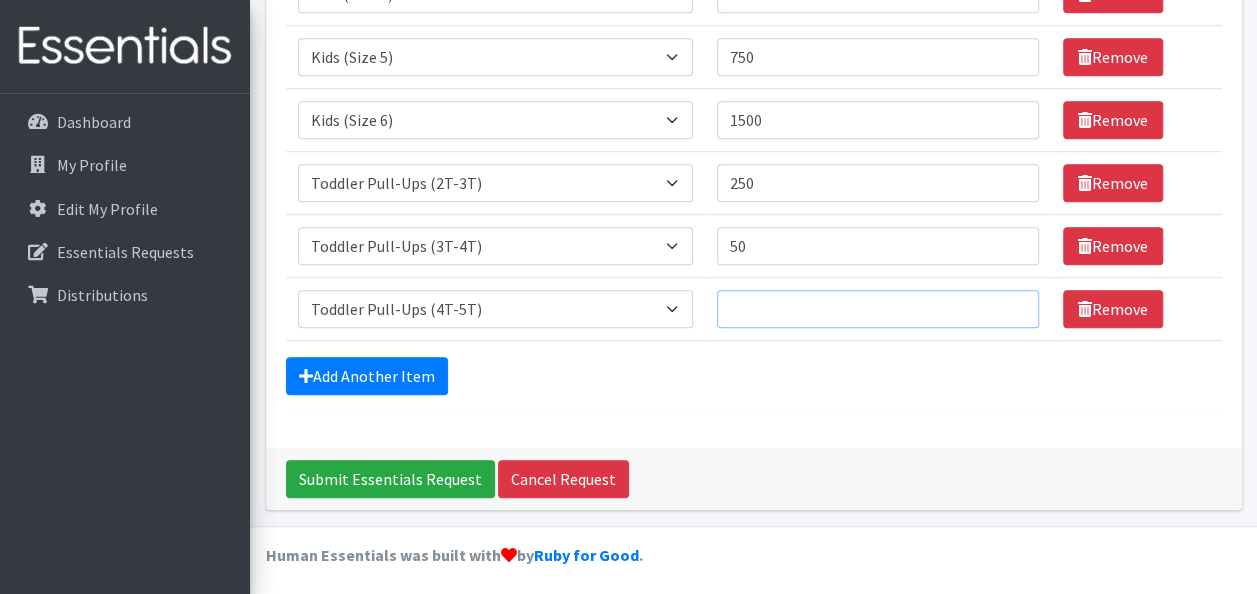 click on "Quantity" at bounding box center (878, 309) 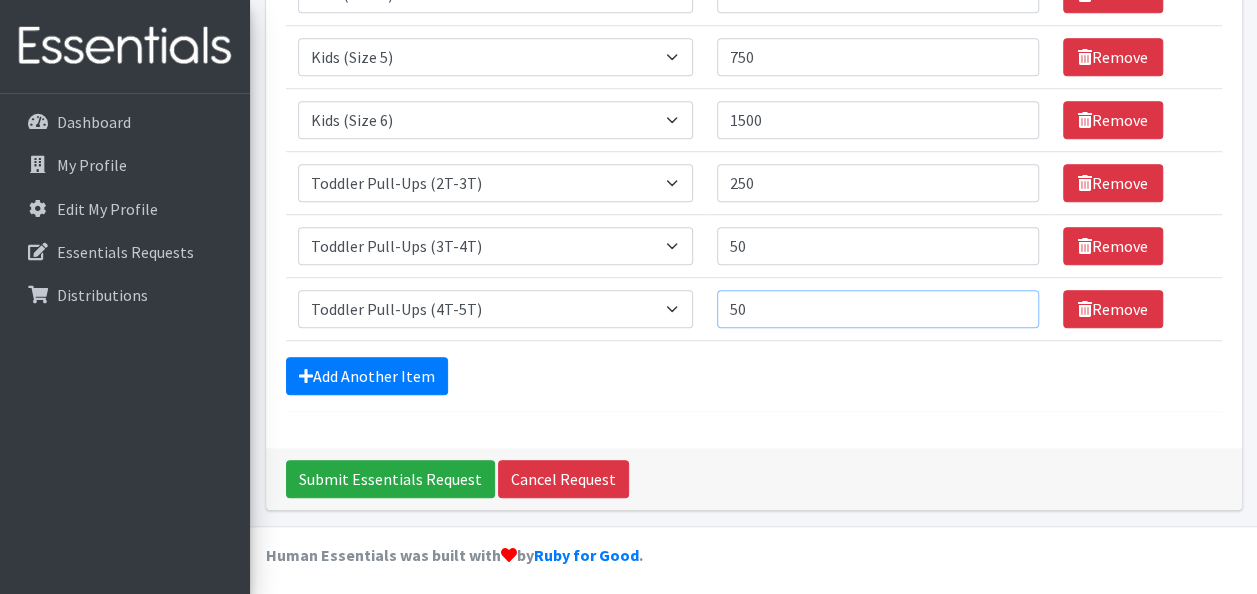 type on "50" 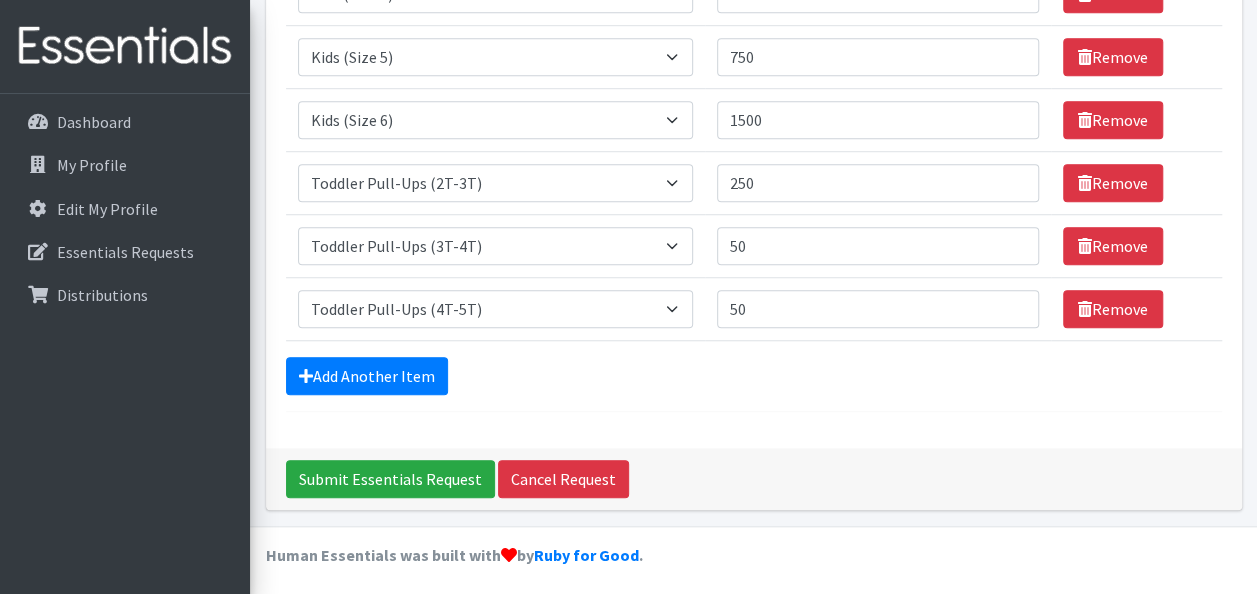 click on "Comments: HFTC August order 2025
Pickup by [DATE] 9:30 am
Item Requested
Quantity
Item Requested
Select an item
Baby Formula
Kids (Newborn)
Kids (Preemie)
Kids (Size 1)
Kids (Size 2)
Kids (Size 3)
Kids (Size 4)
Kids (Size 5)
Kids (Size 6)
Kids (Size 7)
Kids Swimmers
Kids Wipes (Baby) (# ofPacks)
Period Liners
Period Pads
Period Tampons
Toddler Goodnights L/XL (60-125 lbs)
Toddler Goodnights S/M (38-65 lbs)
Toddler Pull-Ups (2T-3T)
Toddler Pull-Ups (3T-4T)
Toddler Pull-Ups (4T-5T)
Quantity
100
Remove
Item Requested
Select an item
Baby Formula
Kids (Newborn)
Kids (Preemie)
Kids (Size 1)
Kids (Size 2)
Kids (Size 3)" at bounding box center (754, -51) 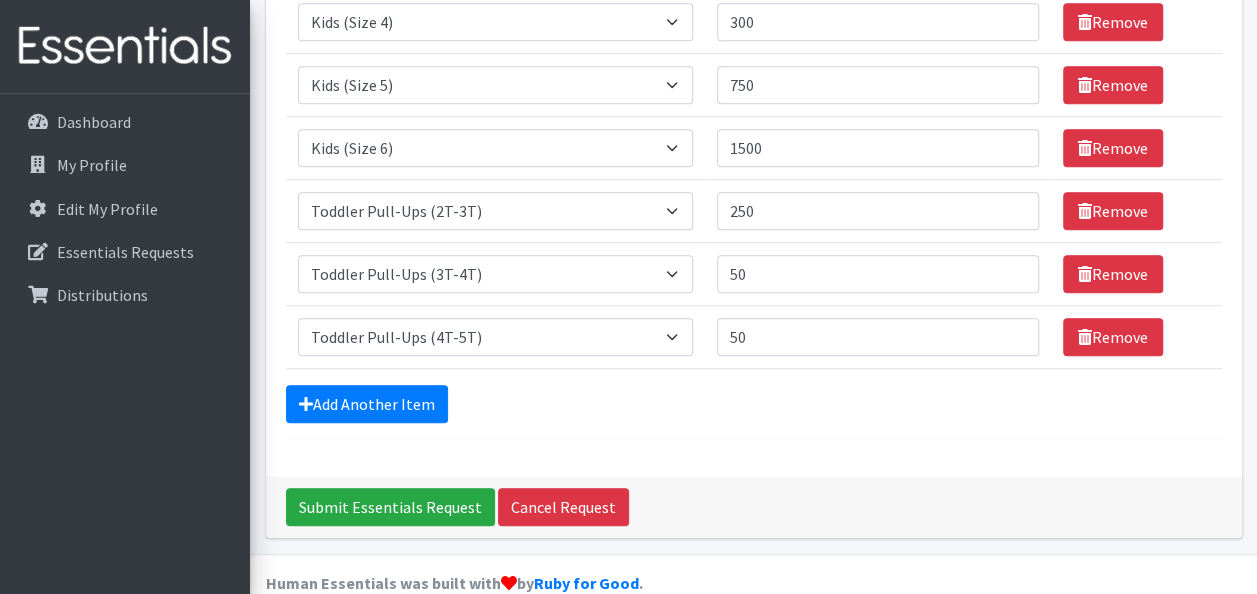 scroll, scrollTop: 663, scrollLeft: 0, axis: vertical 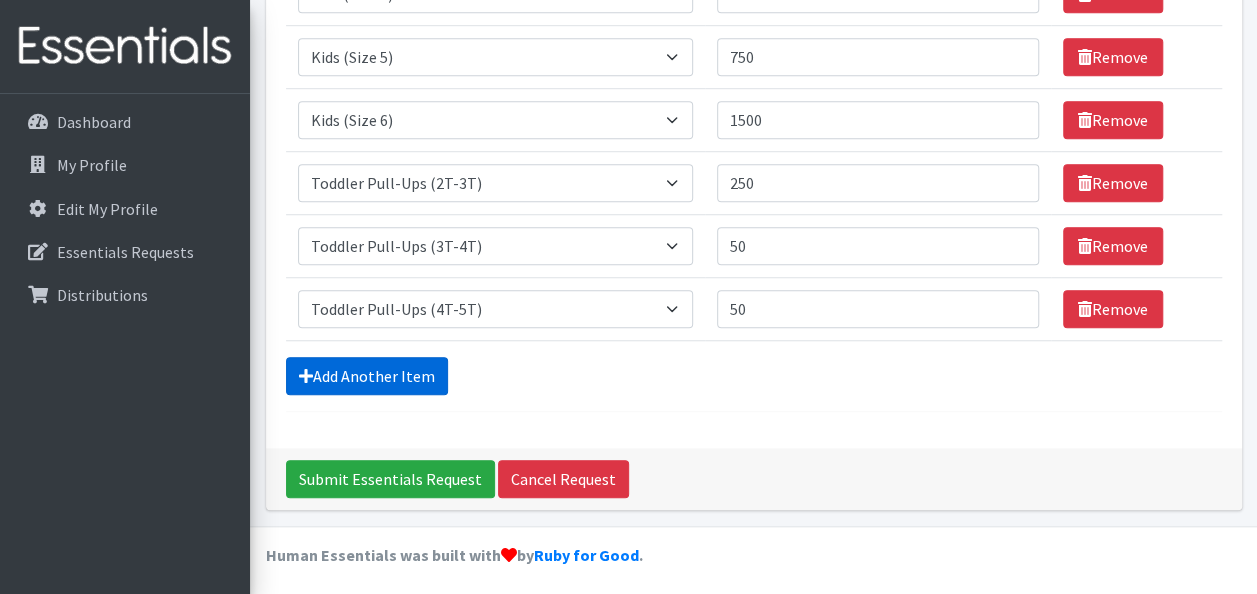 click on "Add Another Item" at bounding box center (367, 376) 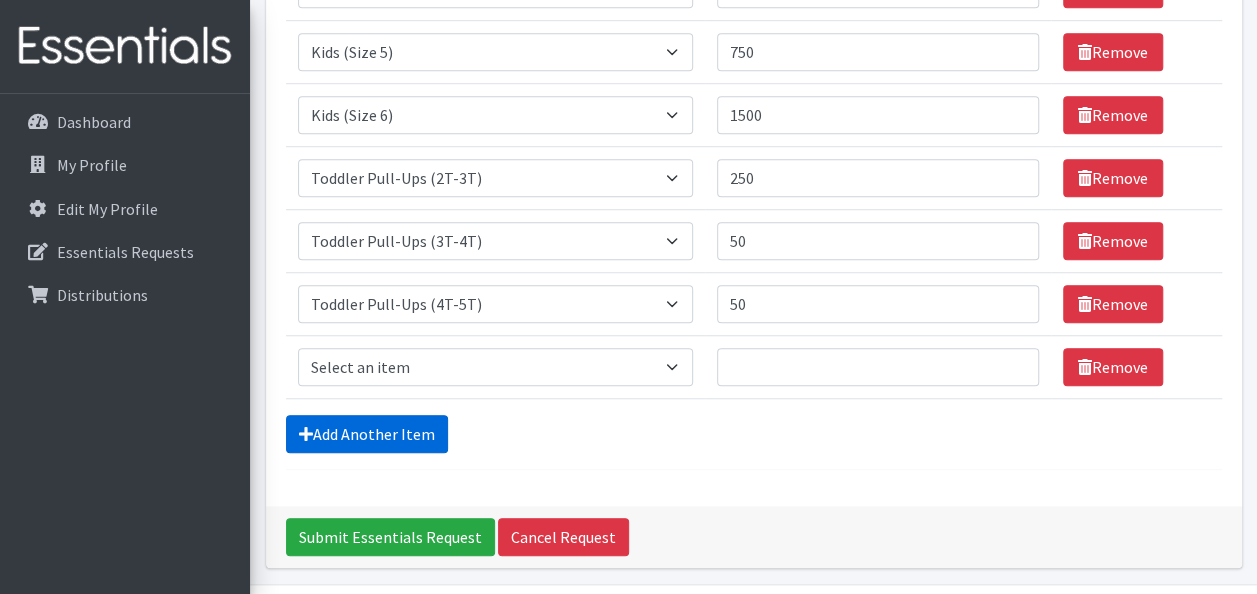 scroll, scrollTop: 726, scrollLeft: 0, axis: vertical 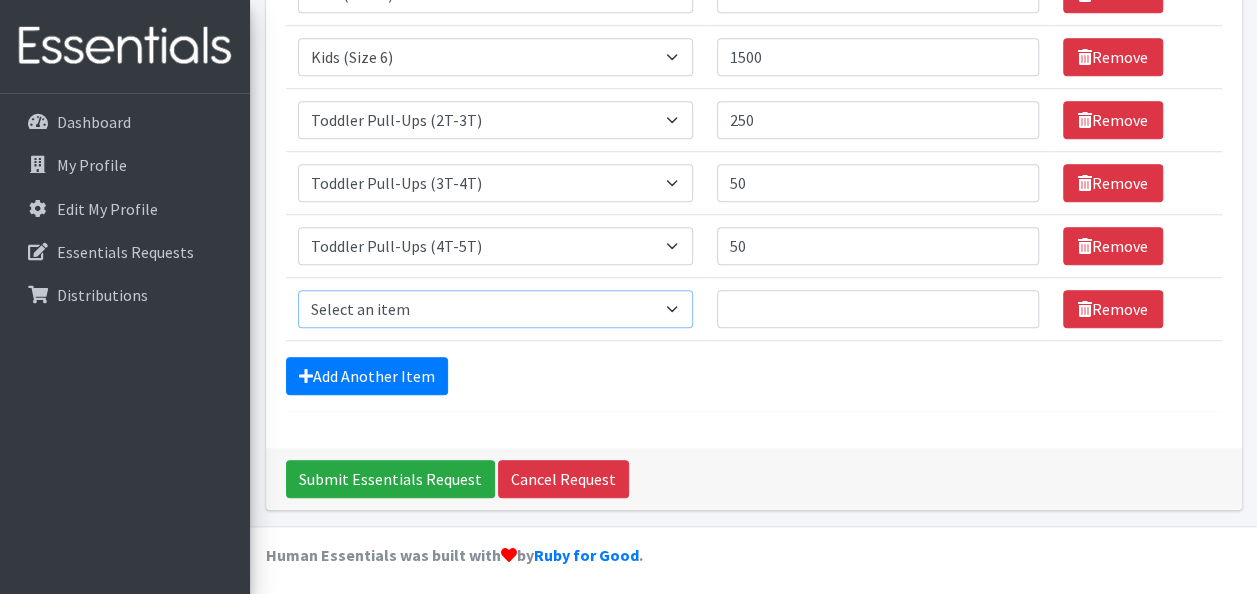 click on "Select an item
Baby Formula
Kids (Newborn)
Kids (Preemie)
Kids (Size 1)
Kids (Size 2)
Kids (Size 3)
Kids (Size 4)
Kids (Size 5)
Kids (Size 6)
Kids (Size 7)
Kids Swimmers
Kids Wipes (Baby) (# ofPacks)
Period Liners
Period Pads
Period Tampons
Toddler Goodnights L/XL (60-125 lbs)
Toddler Goodnights S/M (38-65 lbs)
Toddler Pull-Ups (2T-3T)
Toddler Pull-Ups (3T-4T)
Toddler Pull-Ups (4T-5T)" at bounding box center (495, 309) 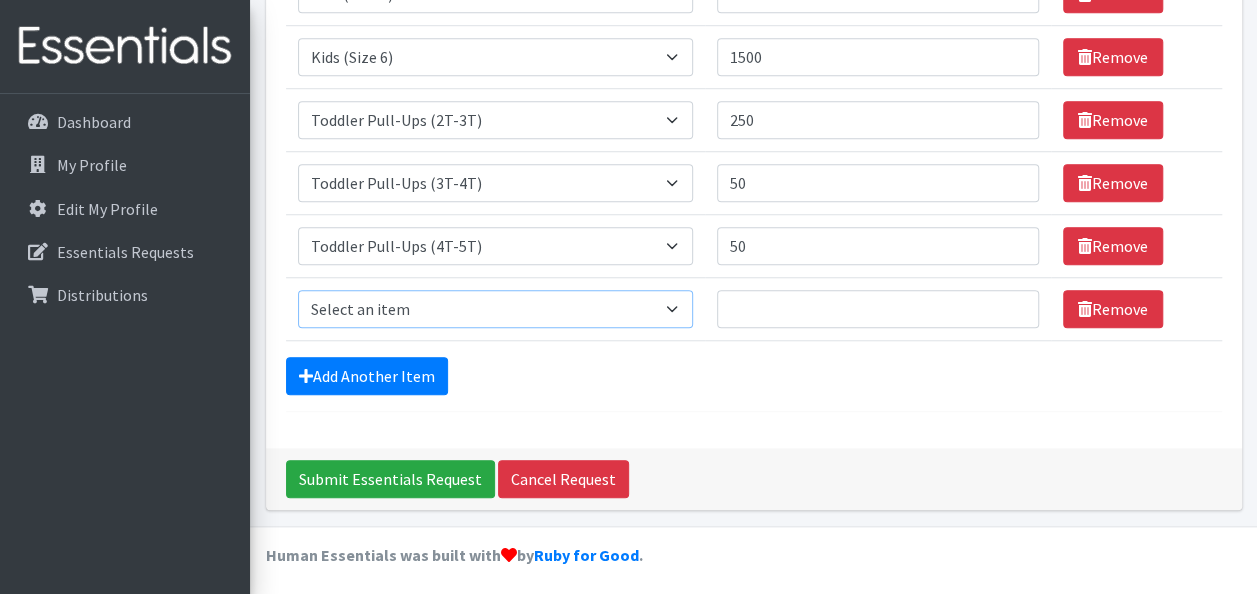 select on "1534" 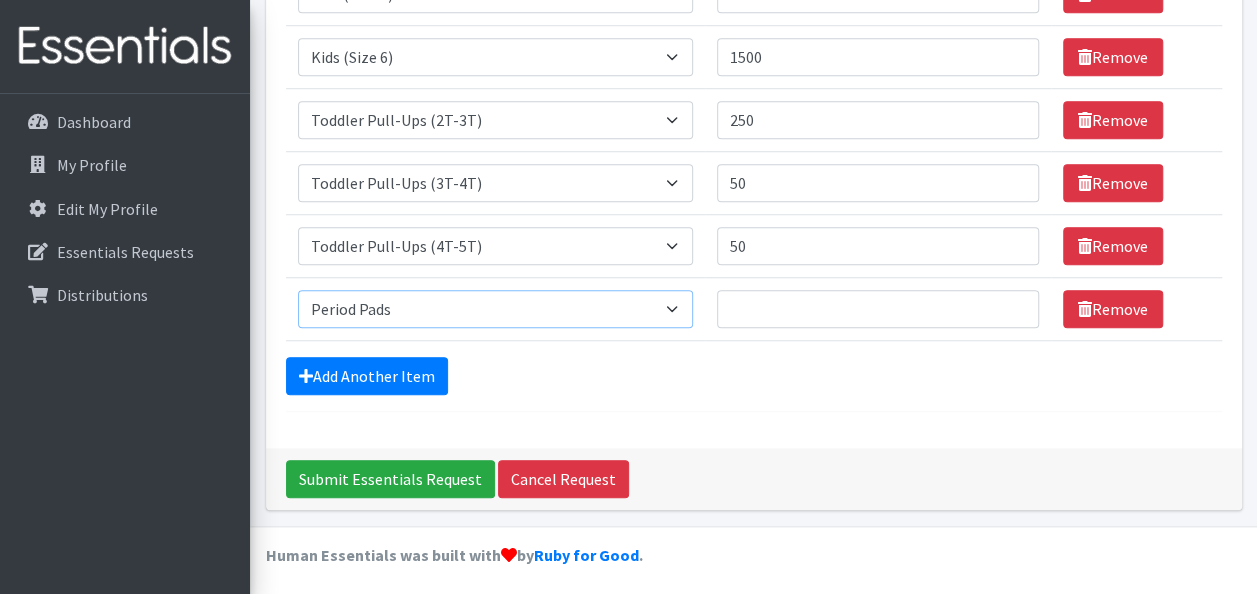 click on "Select an item
Baby Formula
Kids (Newborn)
Kids (Preemie)
Kids (Size 1)
Kids (Size 2)
Kids (Size 3)
Kids (Size 4)
Kids (Size 5)
Kids (Size 6)
Kids (Size 7)
Kids Swimmers
Kids Wipes (Baby) (# ofPacks)
Period Liners
Period Pads
Period Tampons
Toddler Goodnights L/XL (60-125 lbs)
Toddler Goodnights S/M (38-65 lbs)
Toddler Pull-Ups (2T-3T)
Toddler Pull-Ups (3T-4T)
Toddler Pull-Ups (4T-5T)" at bounding box center (495, 309) 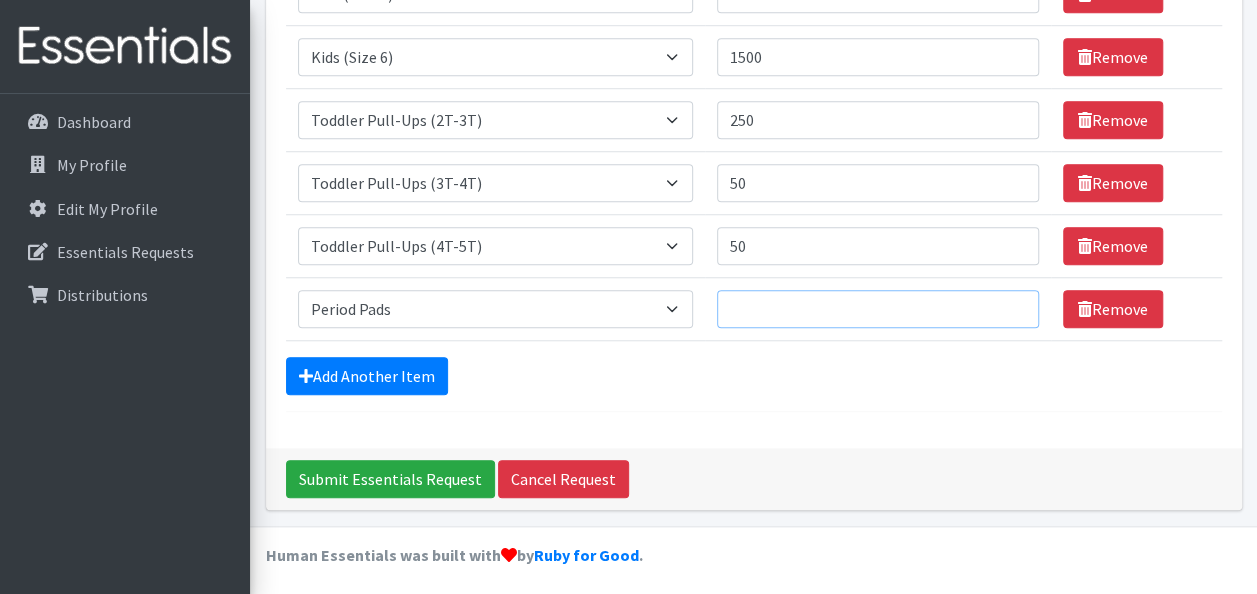 click on "Quantity" at bounding box center [878, 309] 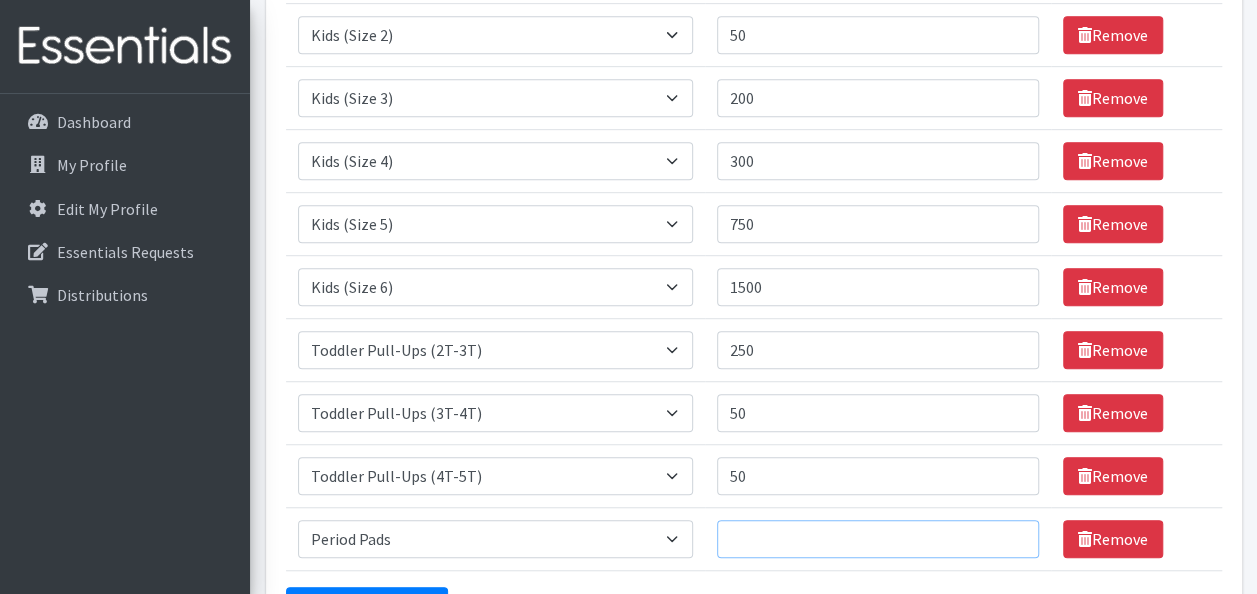 scroll, scrollTop: 694, scrollLeft: 0, axis: vertical 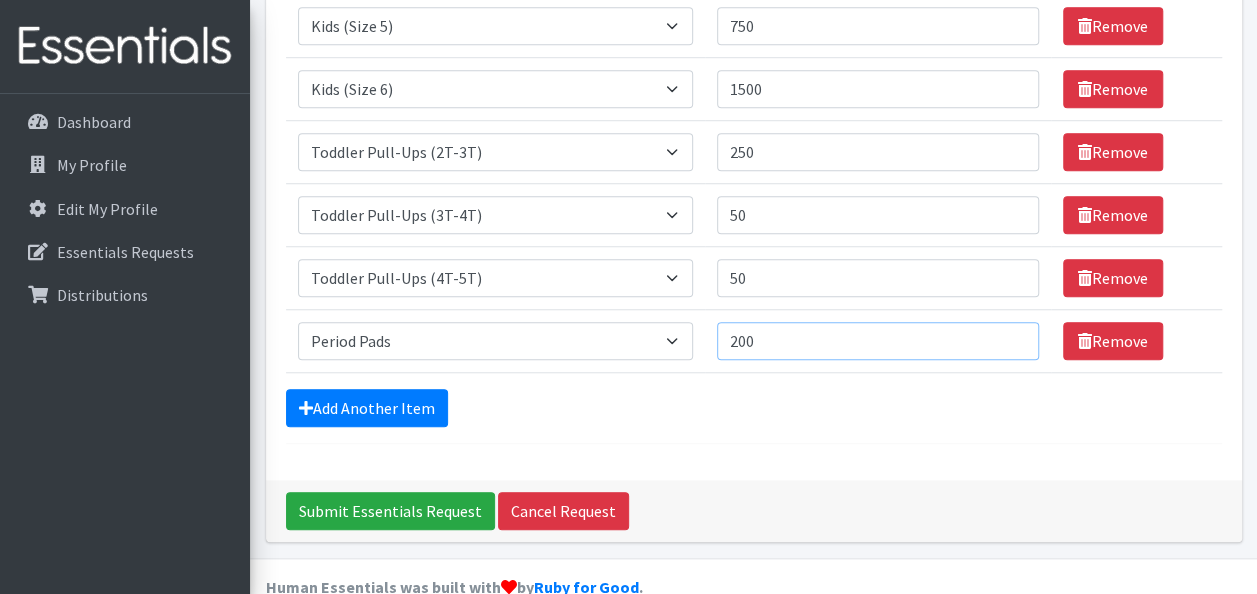 type on "200" 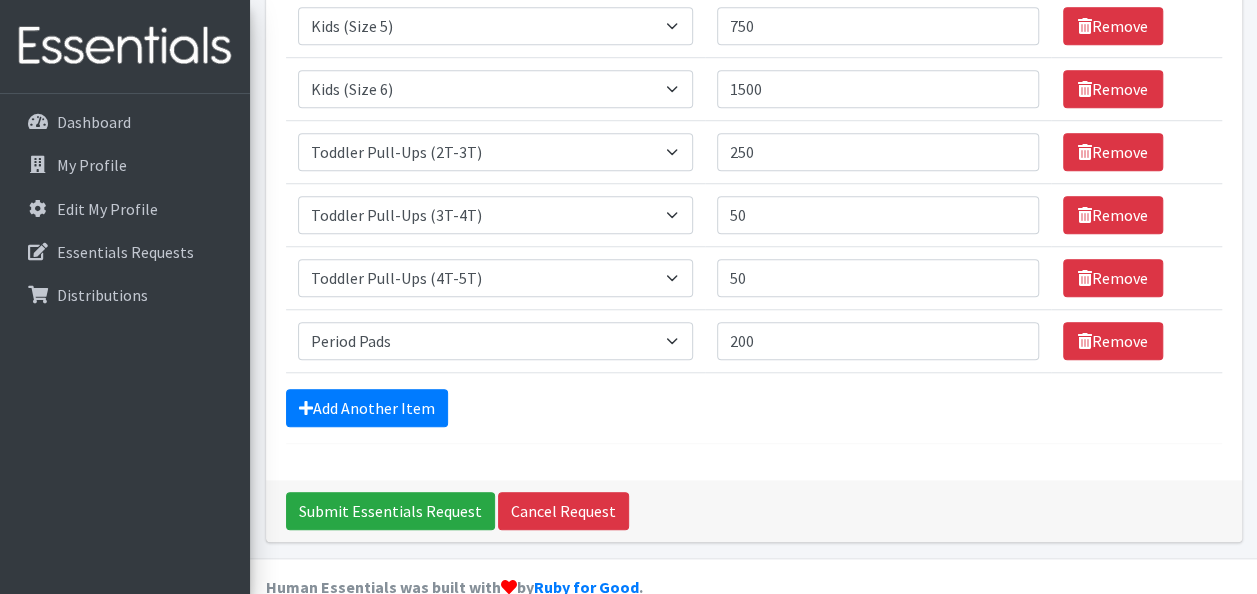 click on "Comments: HFTC August order 2025
Pickup by [DATE] 9:30 am
Item Requested
Quantity
Item Requested
Select an item
Baby Formula
Kids (Newborn)
Kids (Preemie)
Kids (Size 1)
Kids (Size 2)
Kids (Size 3)
Kids (Size 4)
Kids (Size 5)
Kids (Size 6)
Kids (Size 7)
Kids Swimmers
Kids Wipes (Baby) (# ofPacks)
Period Liners
Period Pads
Period Tampons
Toddler Goodnights L/XL (60-125 lbs)
Toddler Goodnights S/M (38-65 lbs)
Toddler Pull-Ups (2T-3T)
Toddler Pull-Ups (3T-4T)
Toddler Pull-Ups (4T-5T)
Quantity
100
Remove
Item Requested
Select an item
Baby Formula
Kids (Newborn)
Kids (Preemie)
Kids (Size 1)
Kids (Size 2)
Kids (Size 3)" at bounding box center (754, -50) 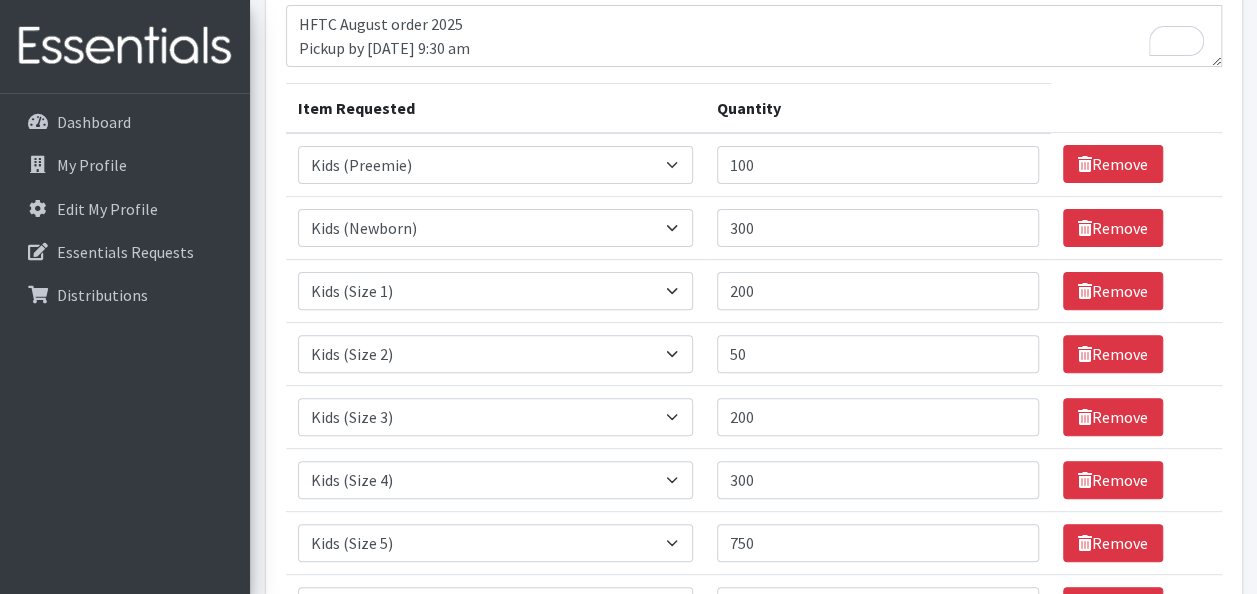 scroll, scrollTop: 293, scrollLeft: 0, axis: vertical 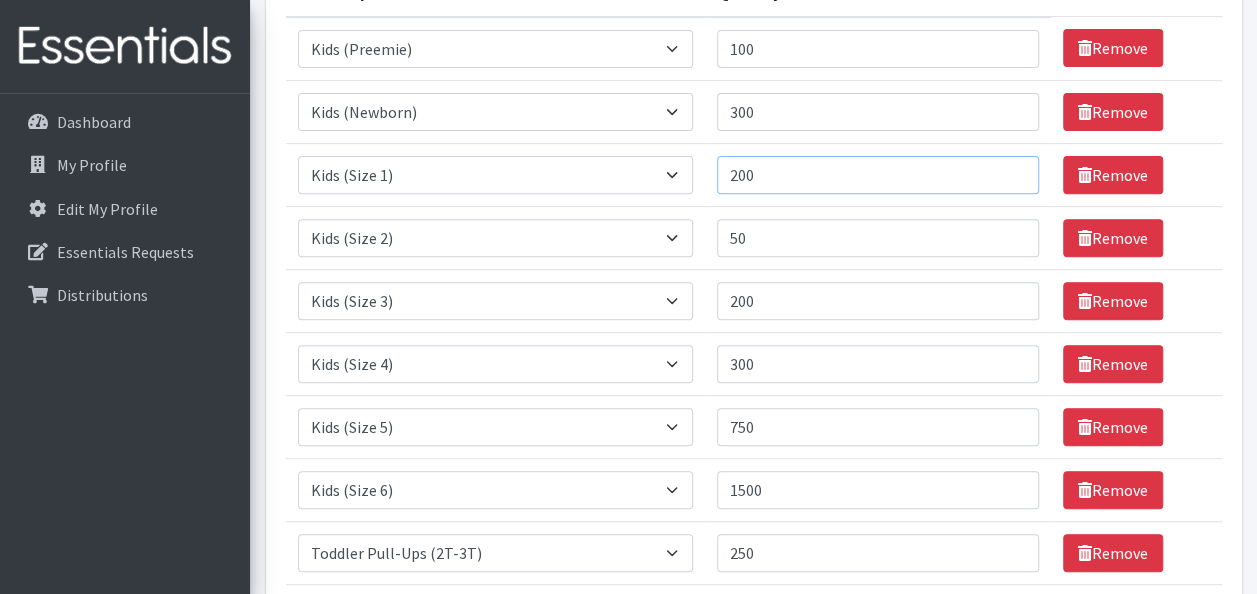 click on "200" at bounding box center (878, 175) 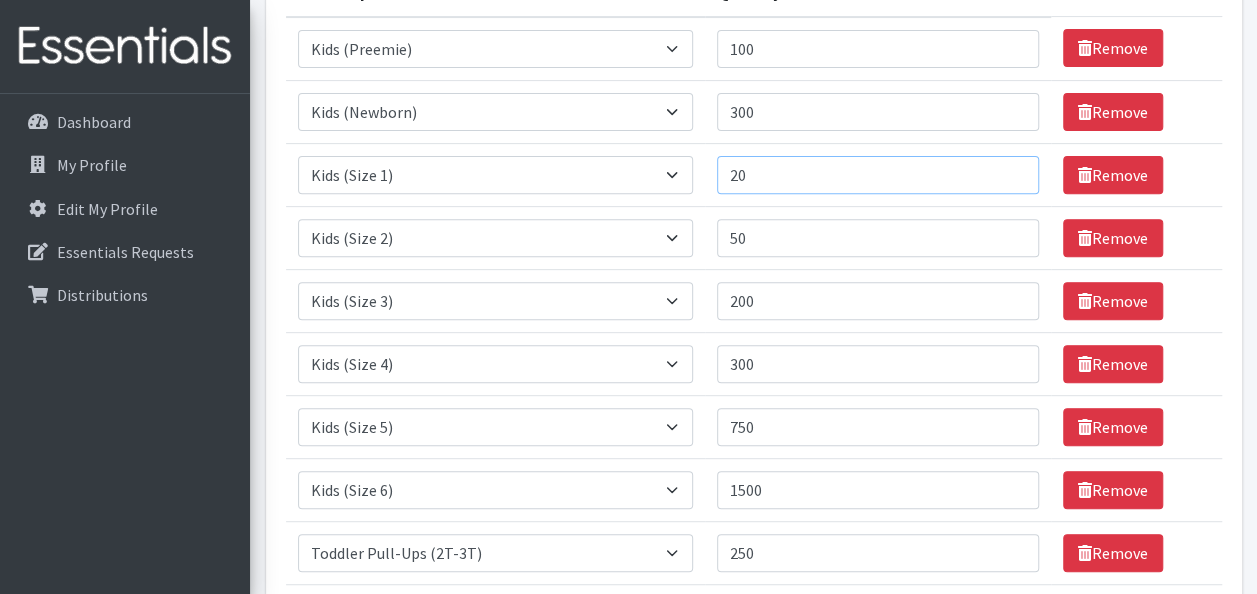 type on "2" 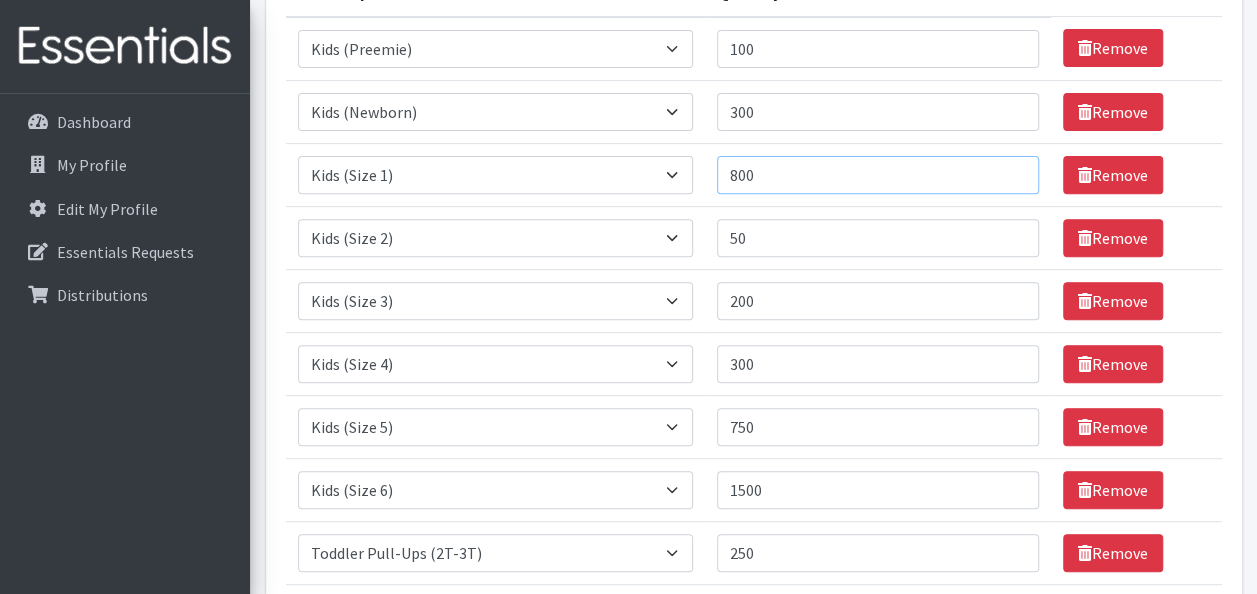 type on "800" 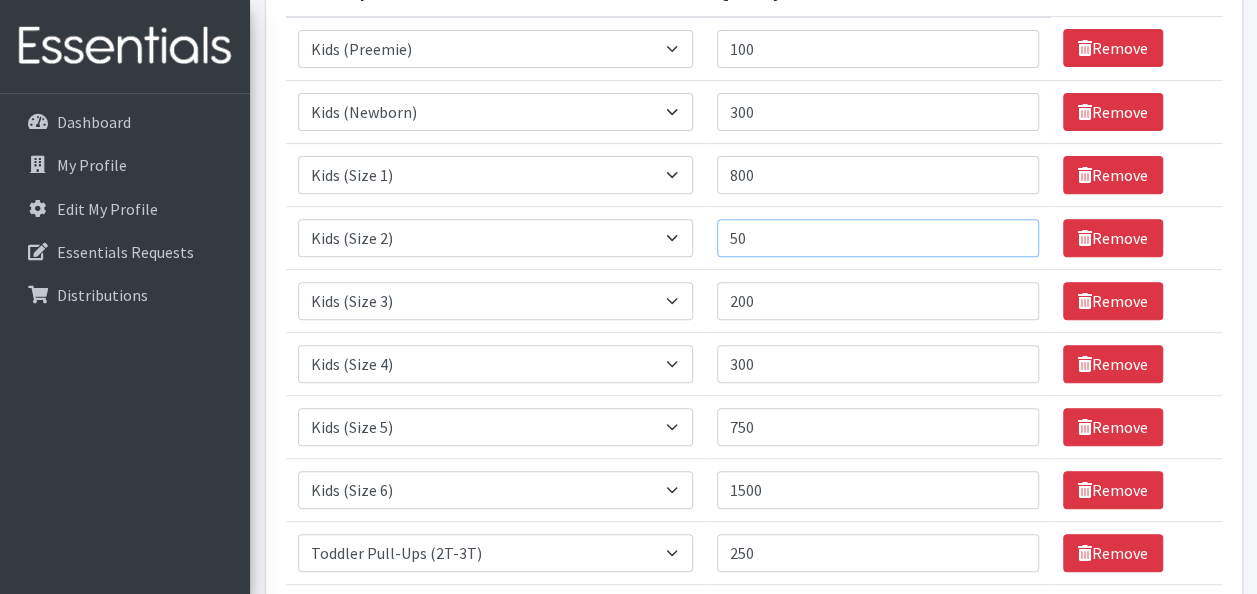click on "50" at bounding box center [878, 238] 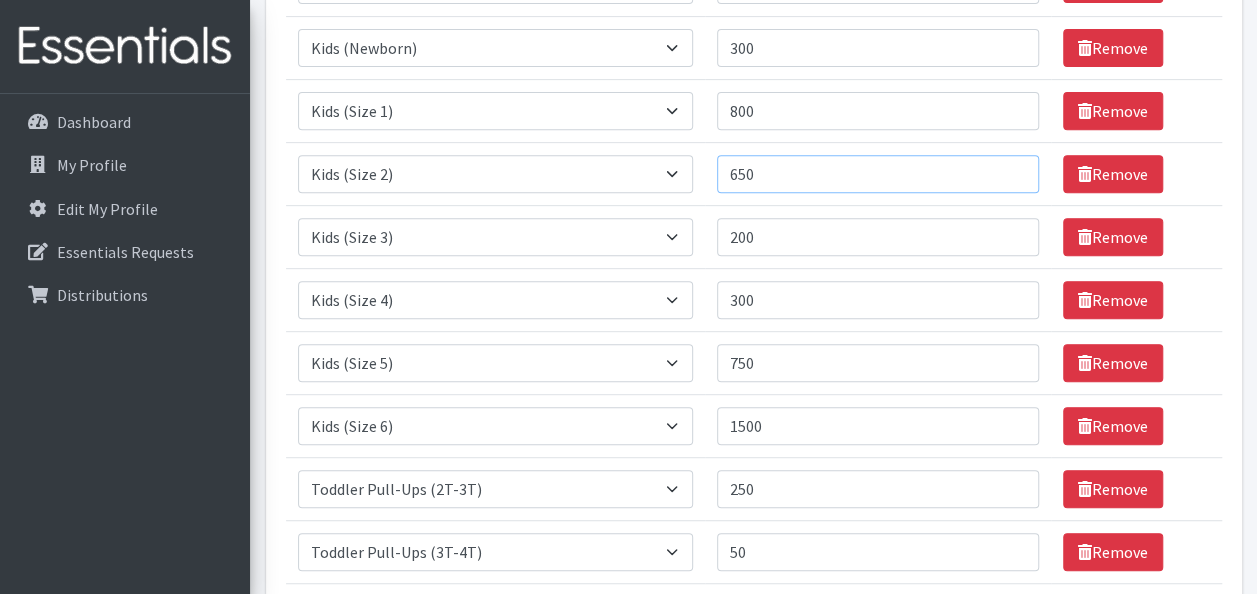 scroll, scrollTop: 358, scrollLeft: 0, axis: vertical 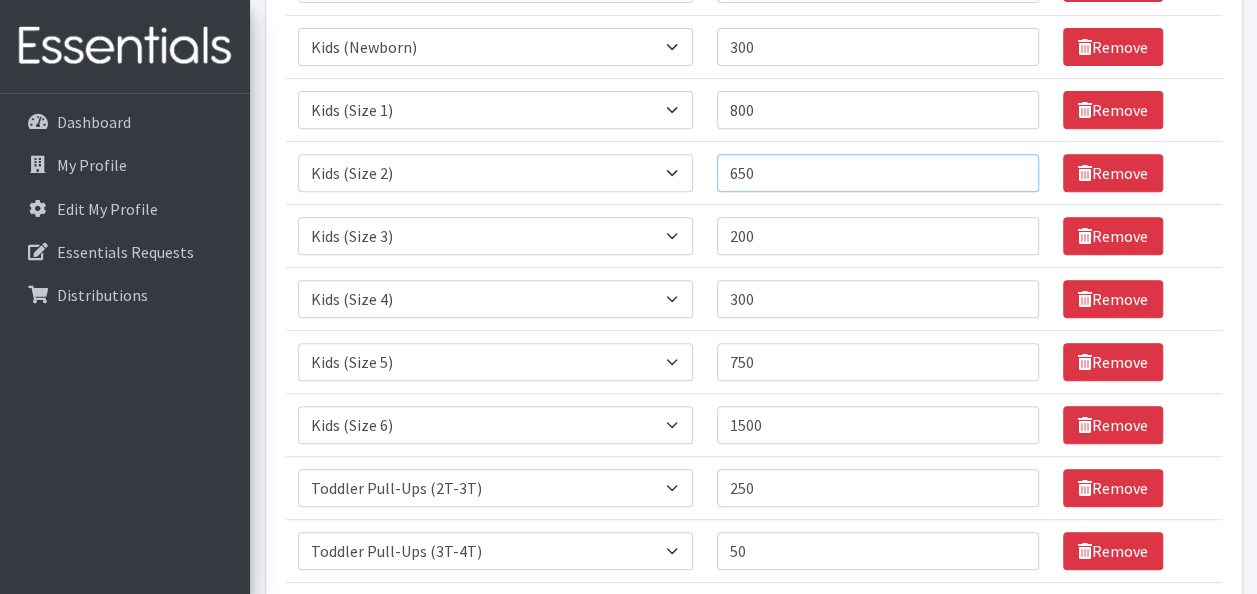 click on "650" at bounding box center (878, 173) 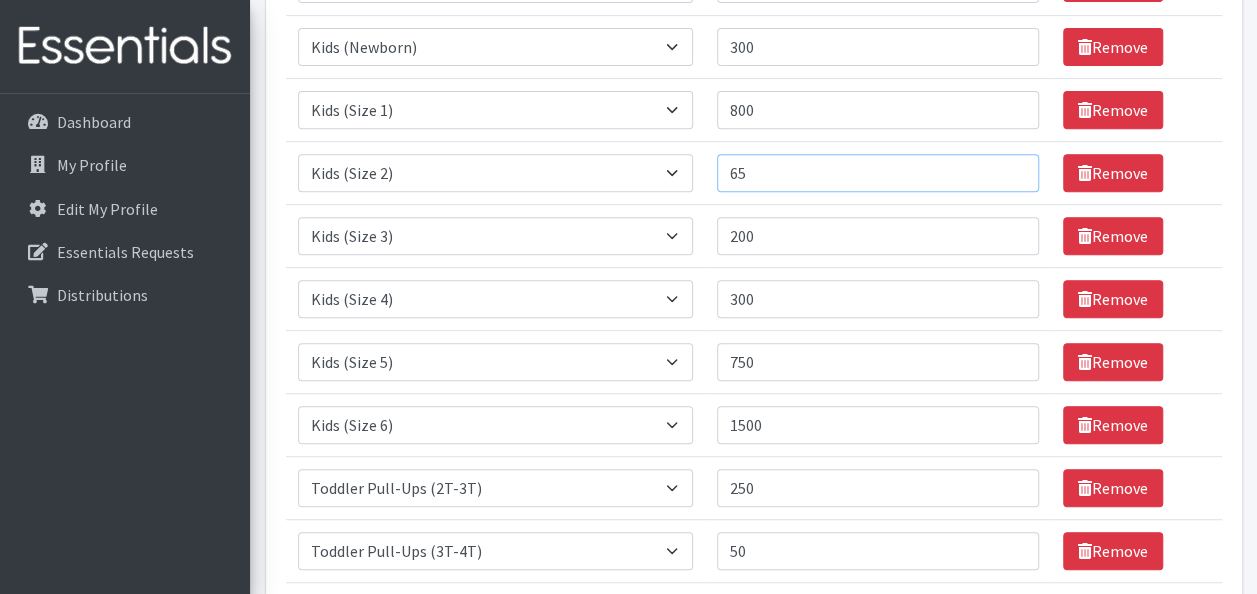 type on "6" 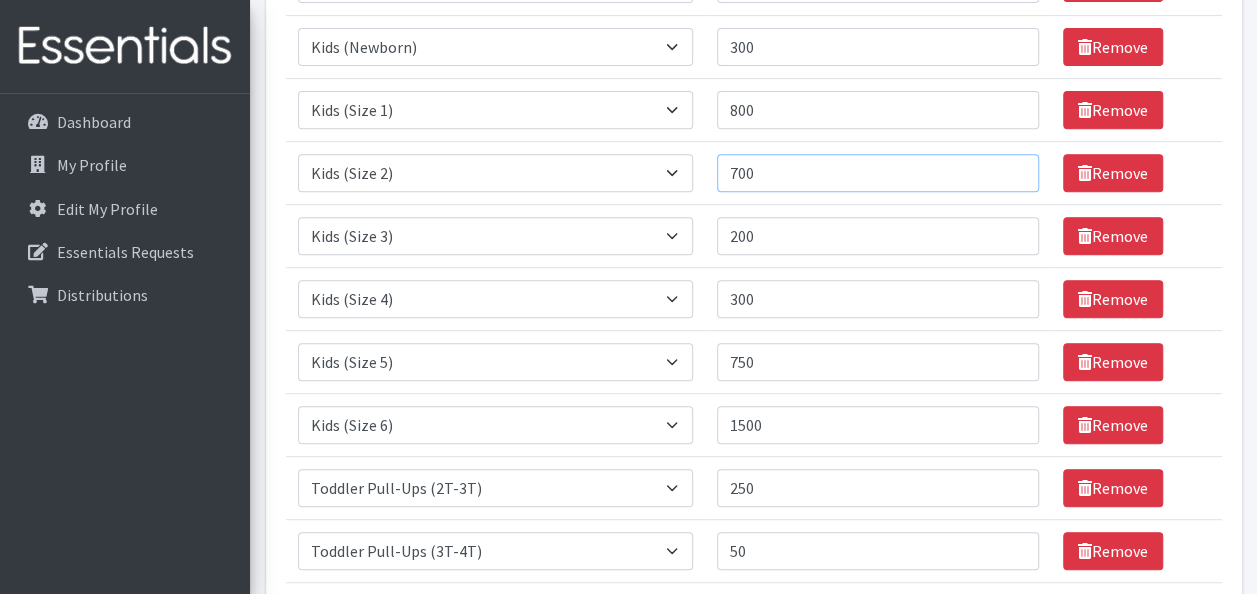 type on "700" 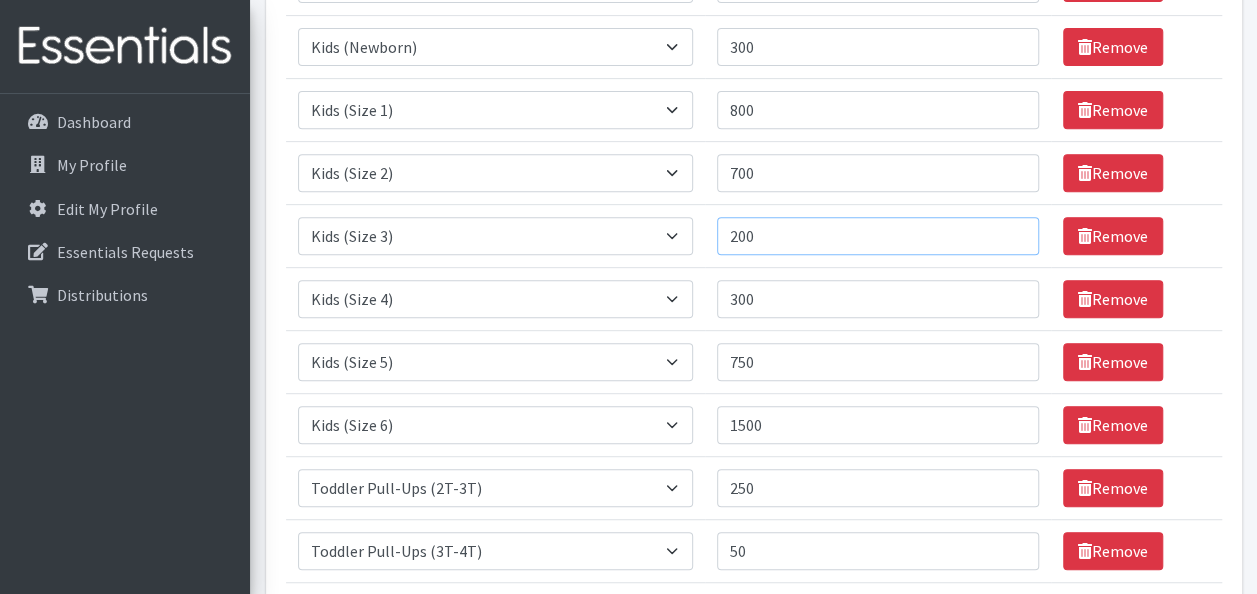 click on "200" at bounding box center (878, 236) 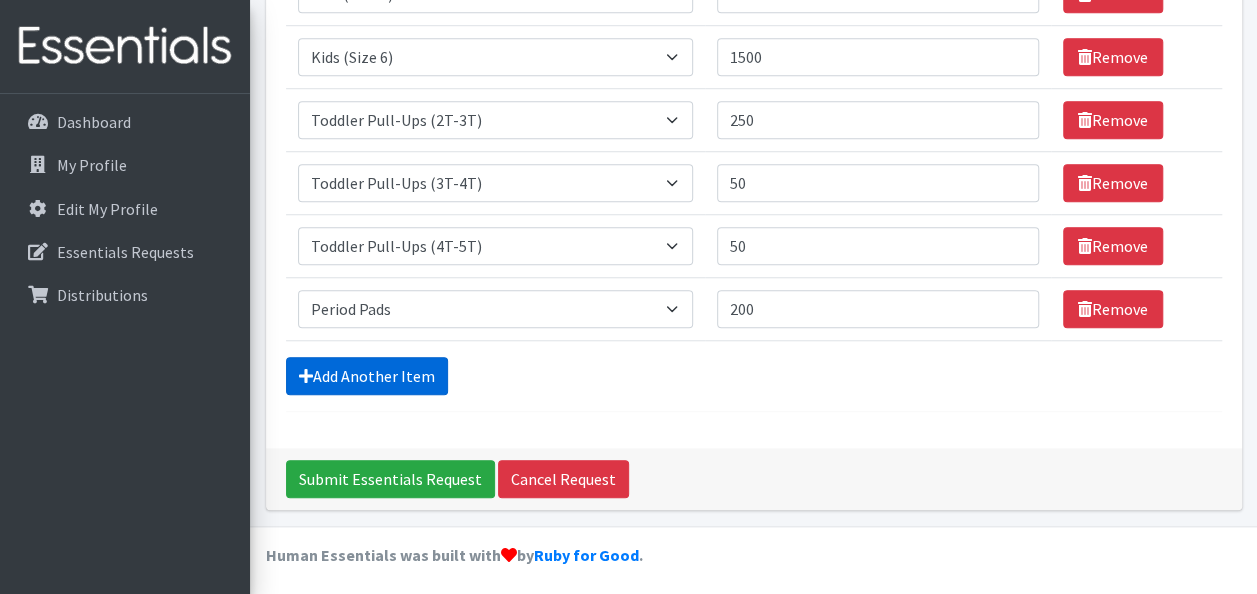 click on "Add Another Item" at bounding box center (367, 376) 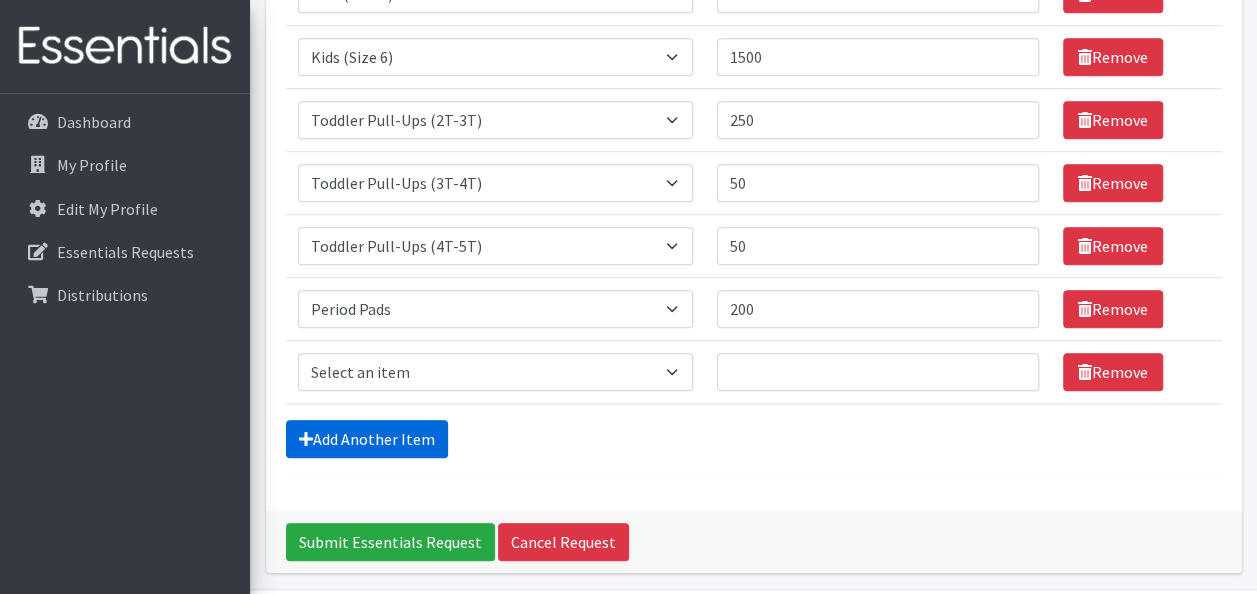scroll, scrollTop: 788, scrollLeft: 0, axis: vertical 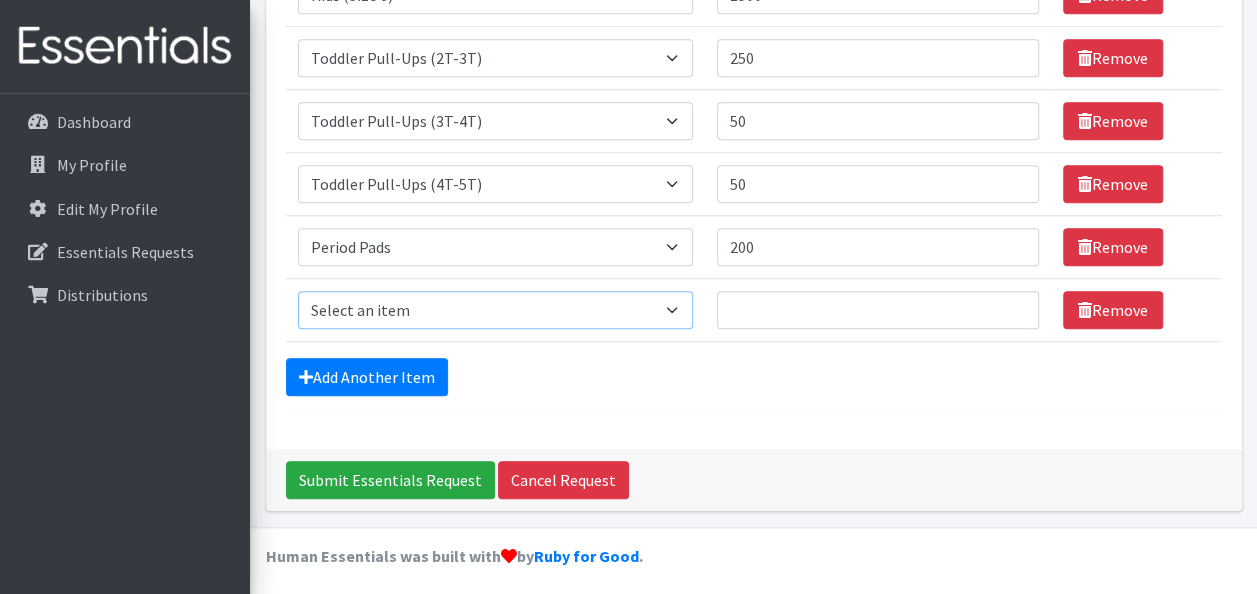 click on "Select an item
Baby Formula
Kids (Newborn)
Kids (Preemie)
Kids (Size 1)
Kids (Size 2)
Kids (Size 3)
Kids (Size 4)
Kids (Size 5)
Kids (Size 6)
Kids (Size 7)
Kids Swimmers
Kids Wipes (Baby) (# ofPacks)
Period Liners
Period Pads
Period Tampons
Toddler Goodnights L/XL (60-125 lbs)
Toddler Goodnights S/M (38-65 lbs)
Toddler Pull-Ups (2T-3T)
Toddler Pull-Ups (3T-4T)
Toddler Pull-Ups (4T-5T)" at bounding box center (495, 310) 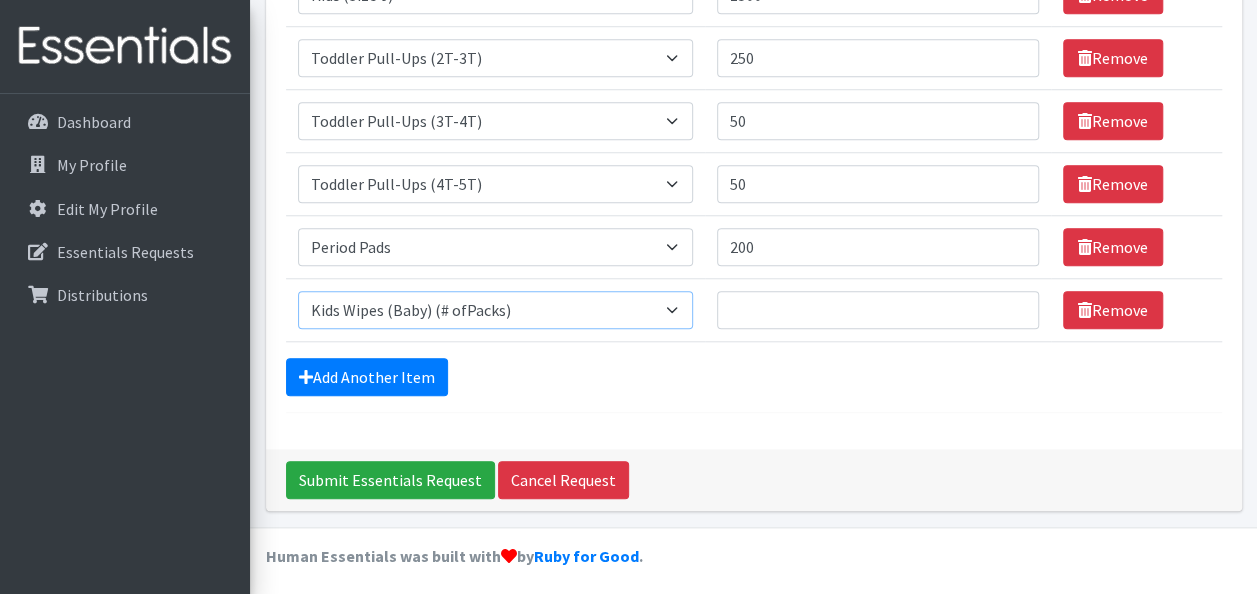 click on "Select an item
Baby Formula
Kids (Newborn)
Kids (Preemie)
Kids (Size 1)
Kids (Size 2)
Kids (Size 3)
Kids (Size 4)
Kids (Size 5)
Kids (Size 6)
Kids (Size 7)
Kids Swimmers
Kids Wipes (Baby) (# ofPacks)
Period Liners
Period Pads
Period Tampons
Toddler Goodnights L/XL (60-125 lbs)
Toddler Goodnights S/M (38-65 lbs)
Toddler Pull-Ups (2T-3T)
Toddler Pull-Ups (3T-4T)
Toddler Pull-Ups (4T-5T)" at bounding box center [495, 310] 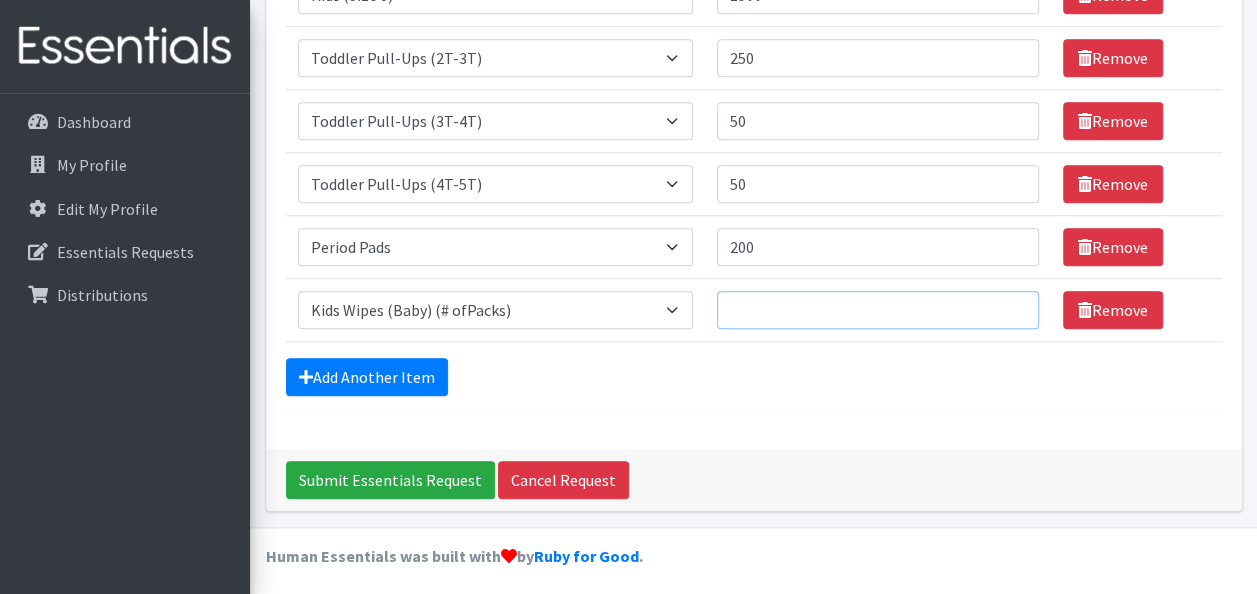 click on "Quantity" at bounding box center [878, 310] 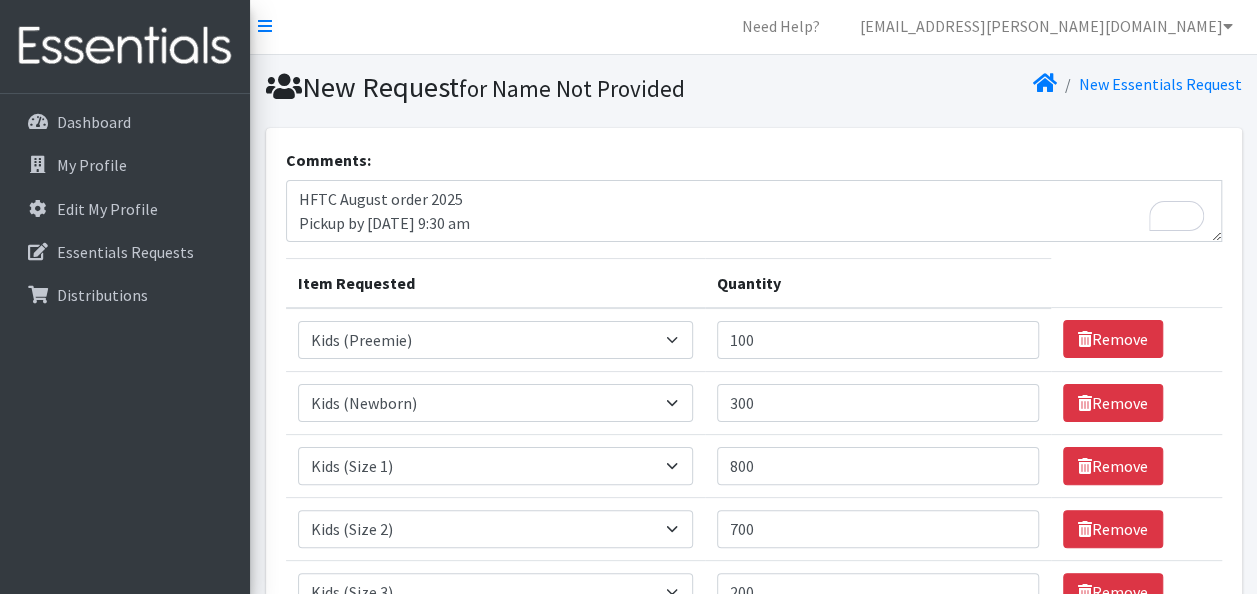 scroll, scrollTop: 788, scrollLeft: 0, axis: vertical 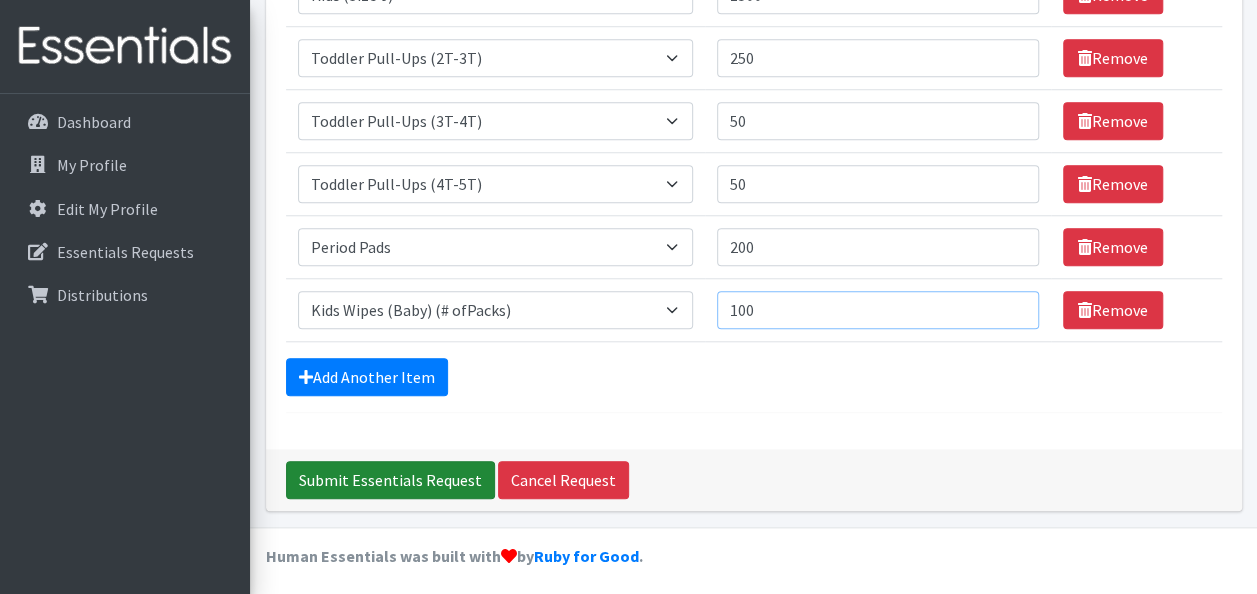 type on "100" 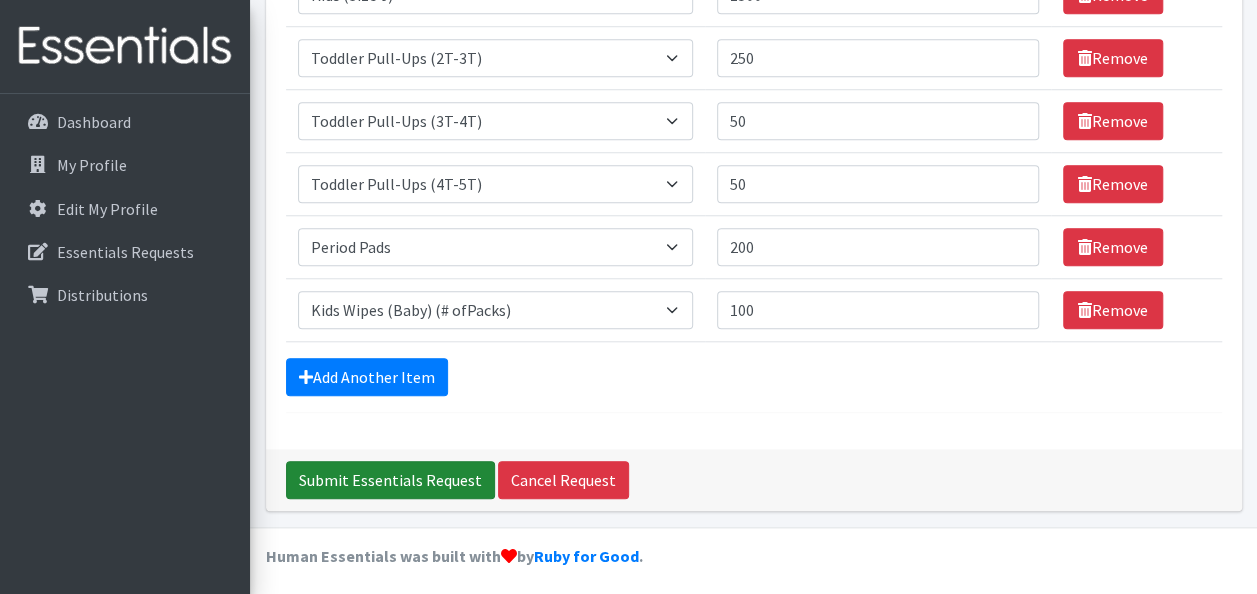 click on "Submit Essentials Request" at bounding box center (390, 480) 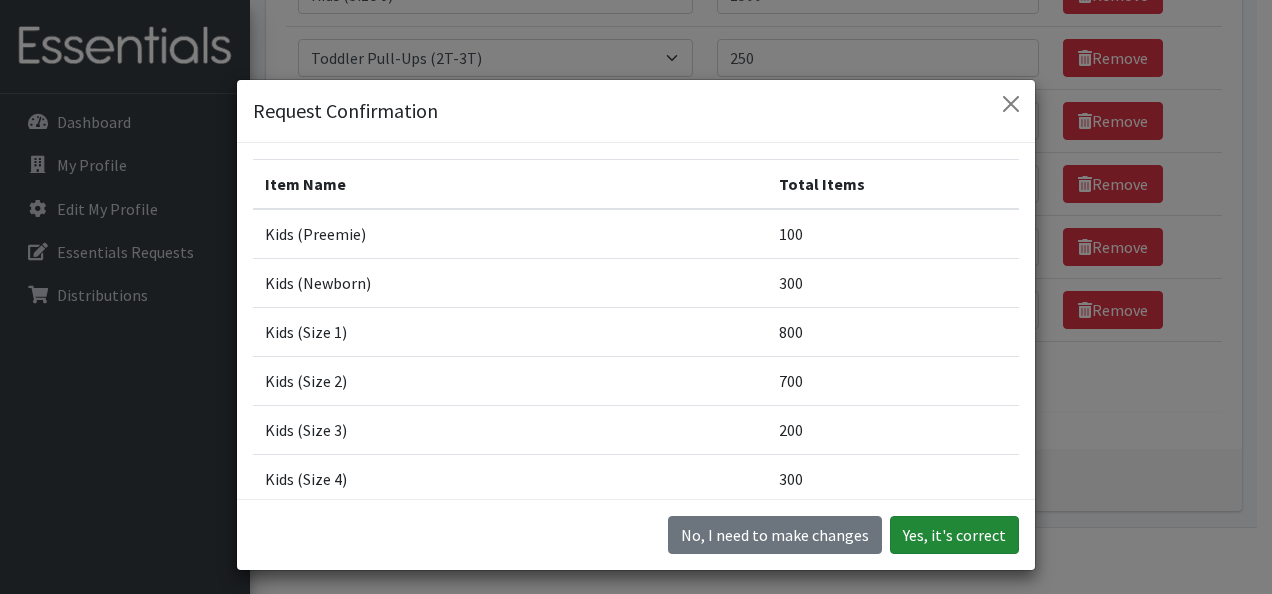 click on "Yes, it's correct" at bounding box center [954, 535] 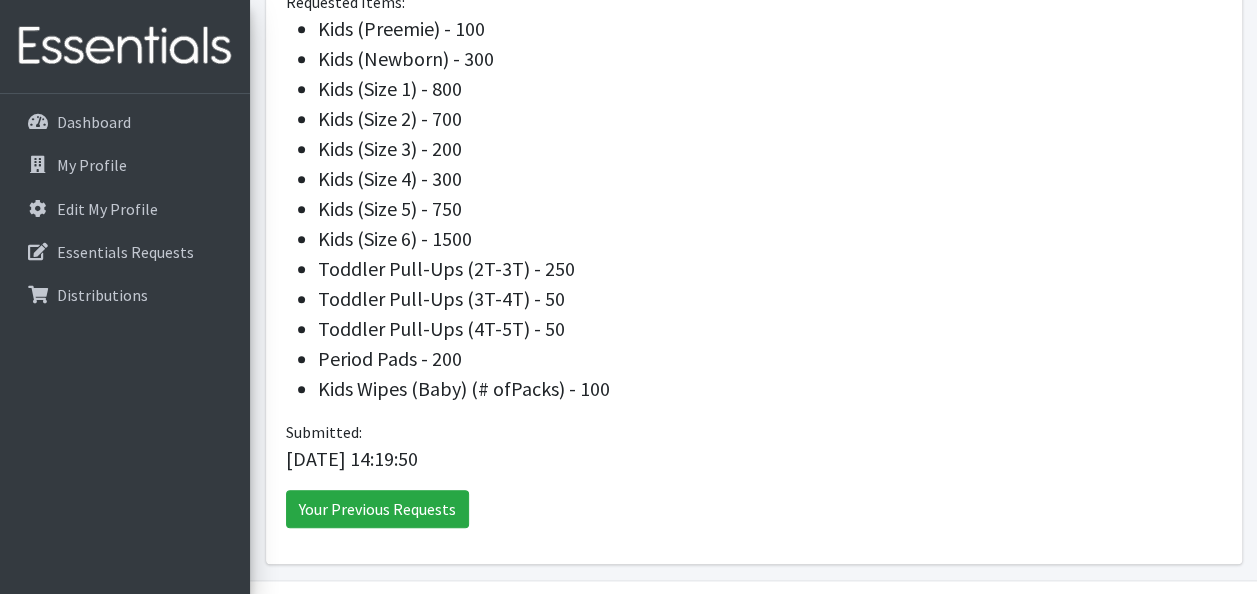 scroll, scrollTop: 0, scrollLeft: 0, axis: both 